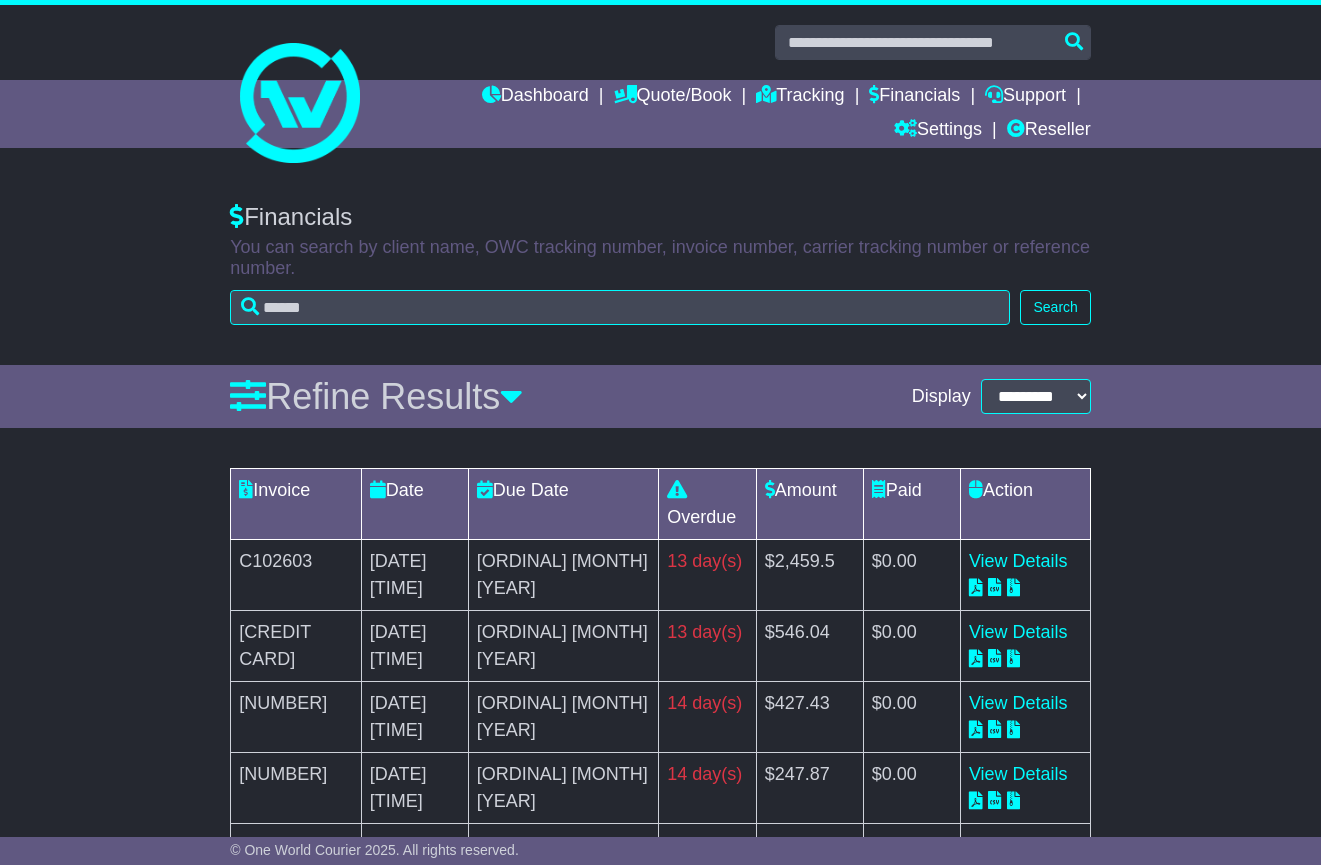 scroll, scrollTop: 0, scrollLeft: 0, axis: both 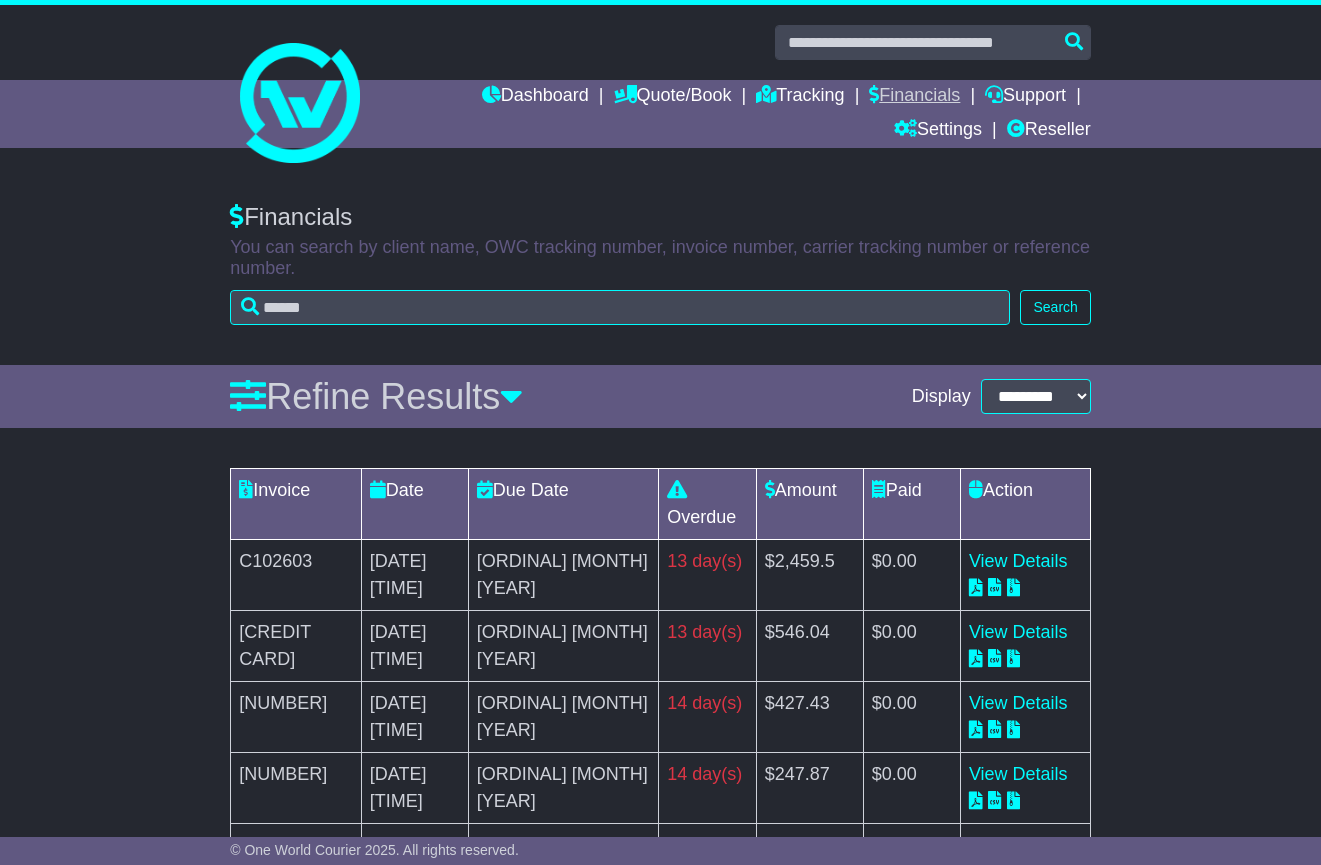 click on "Financials" at bounding box center [914, 97] 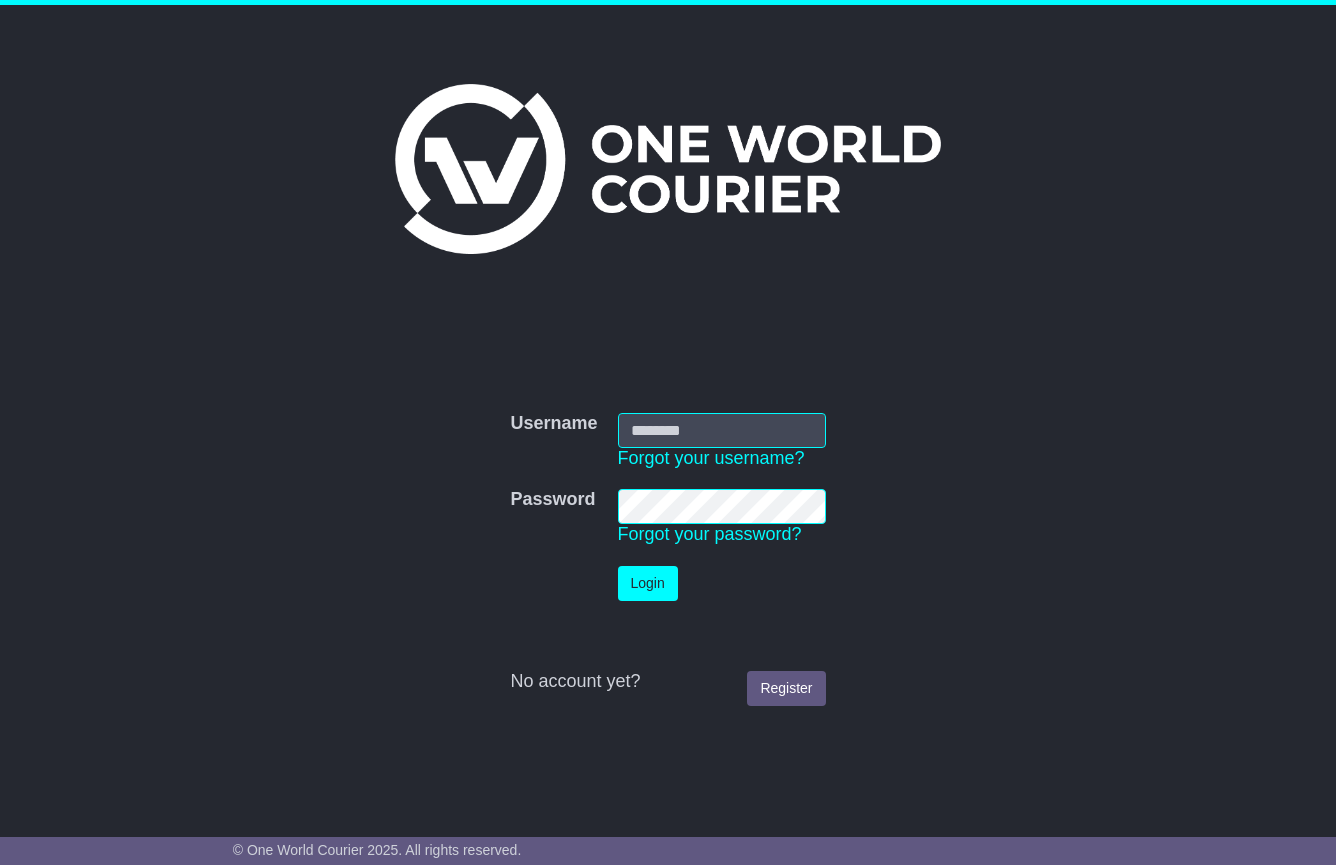 scroll, scrollTop: 0, scrollLeft: 0, axis: both 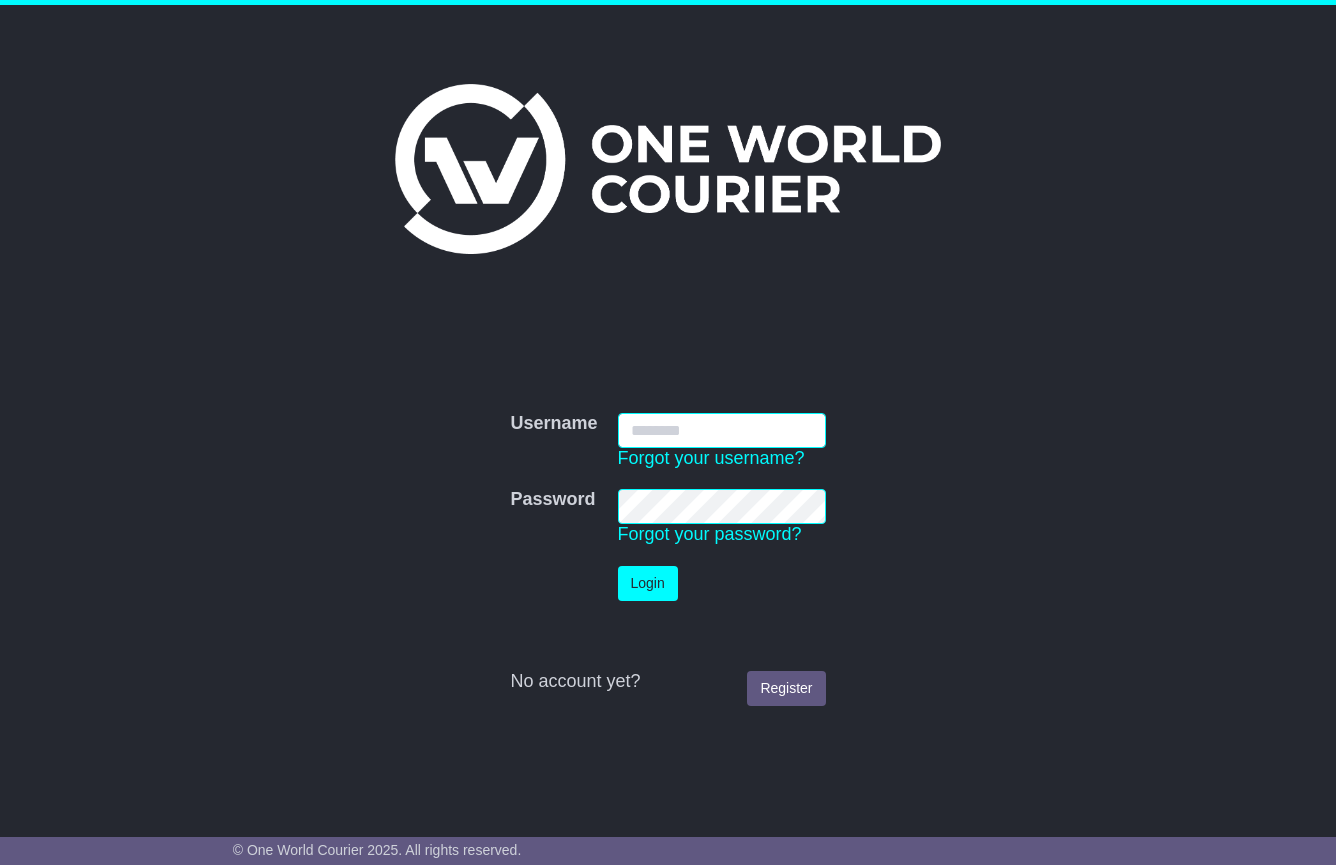 type on "**********" 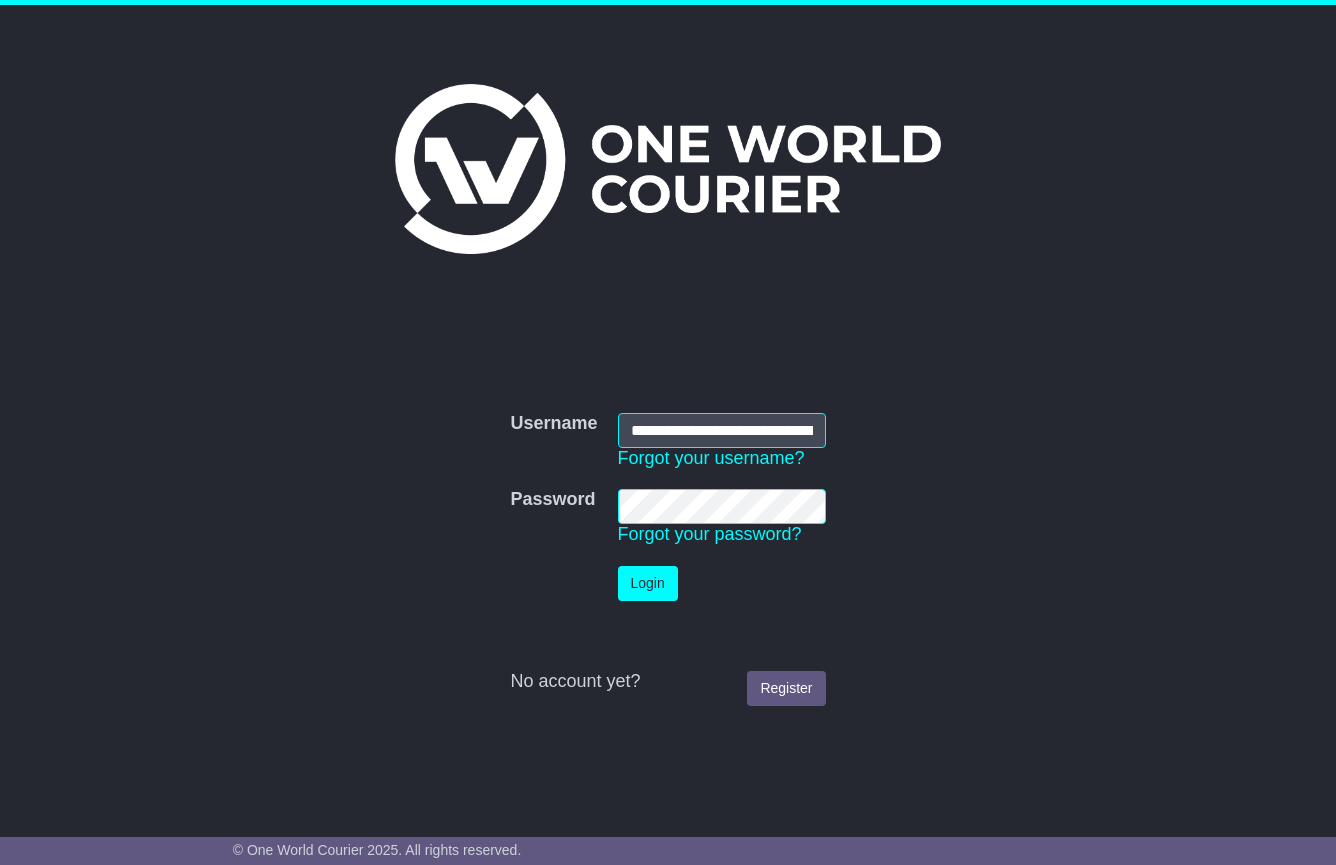 click on "Login" at bounding box center (648, 583) 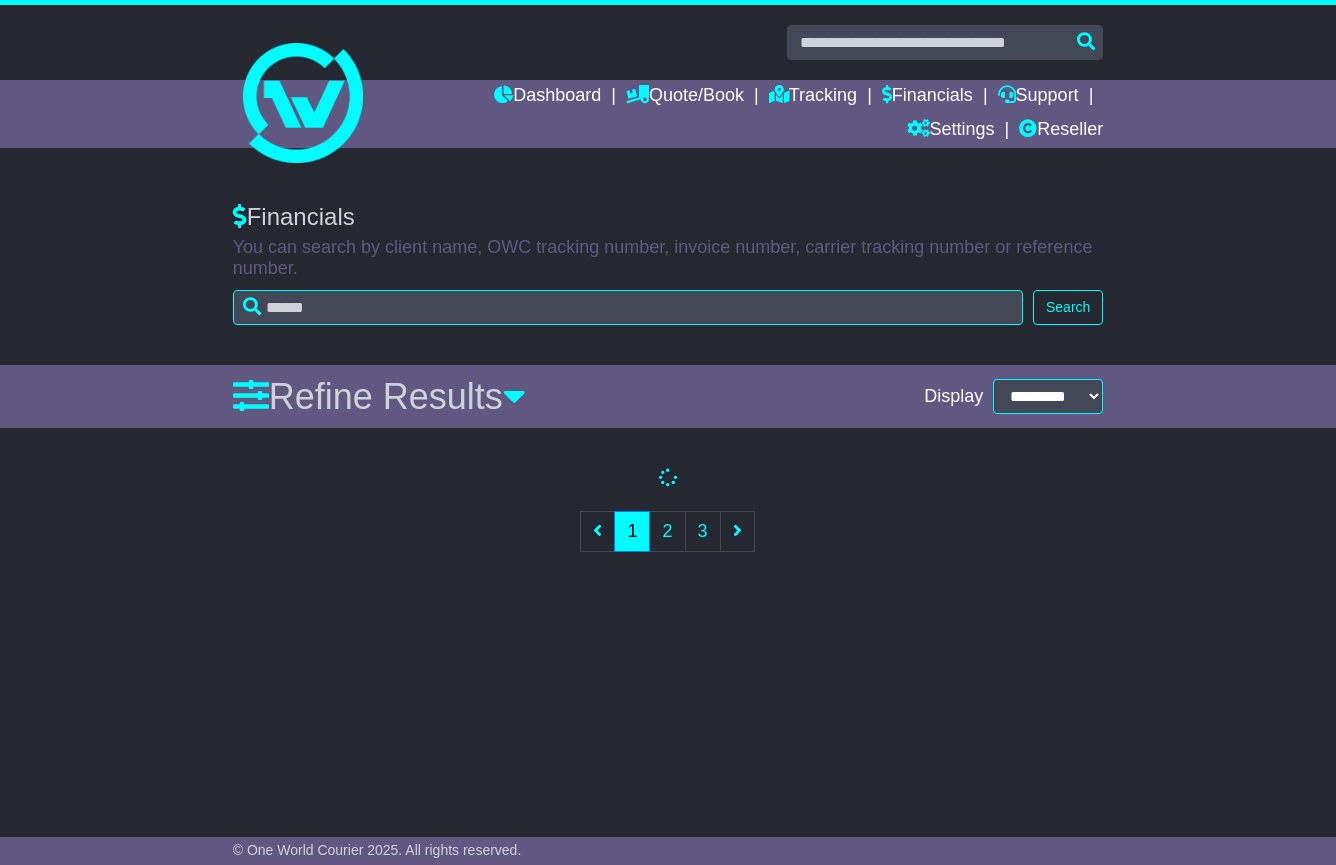 scroll, scrollTop: 0, scrollLeft: 0, axis: both 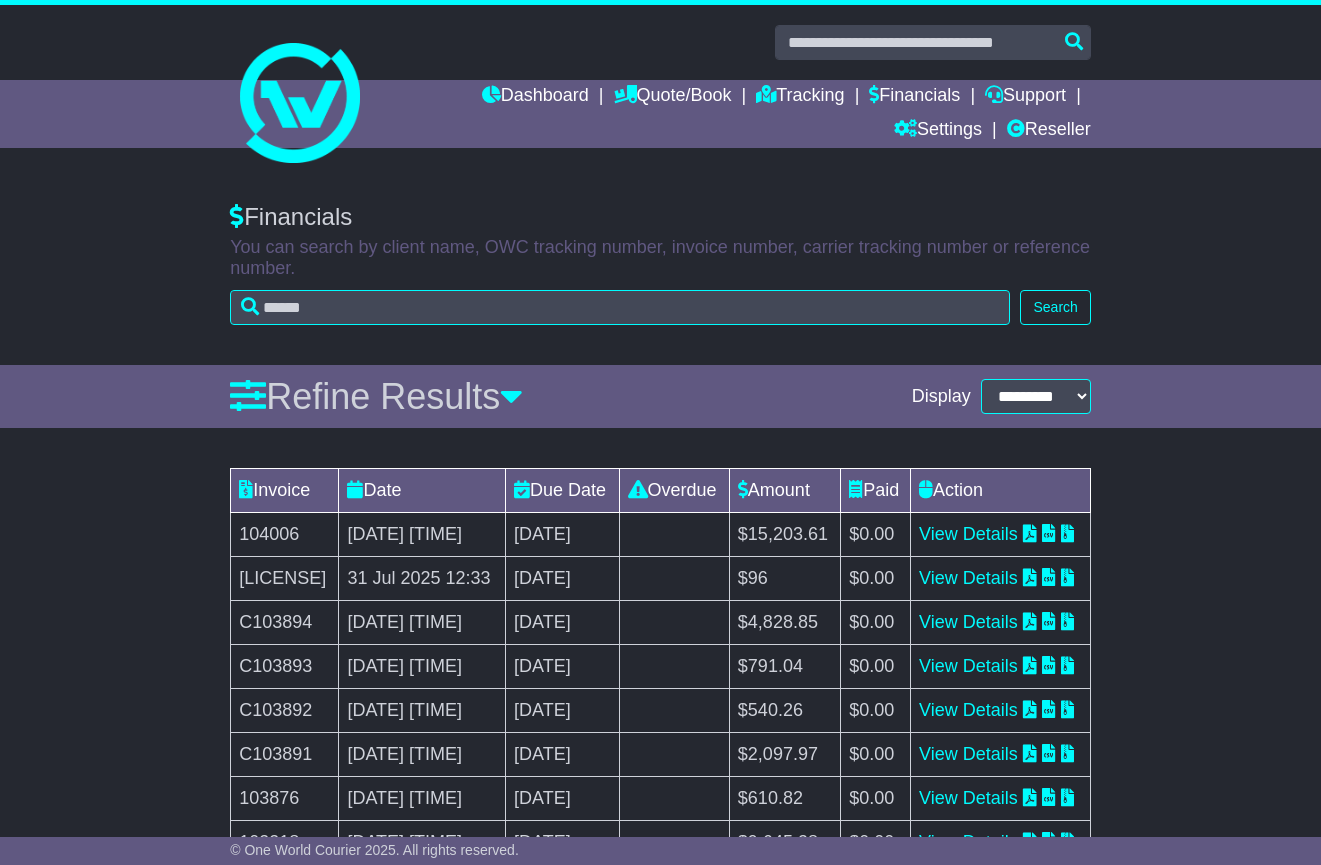 click on "Dashboard" at bounding box center [548, 97] 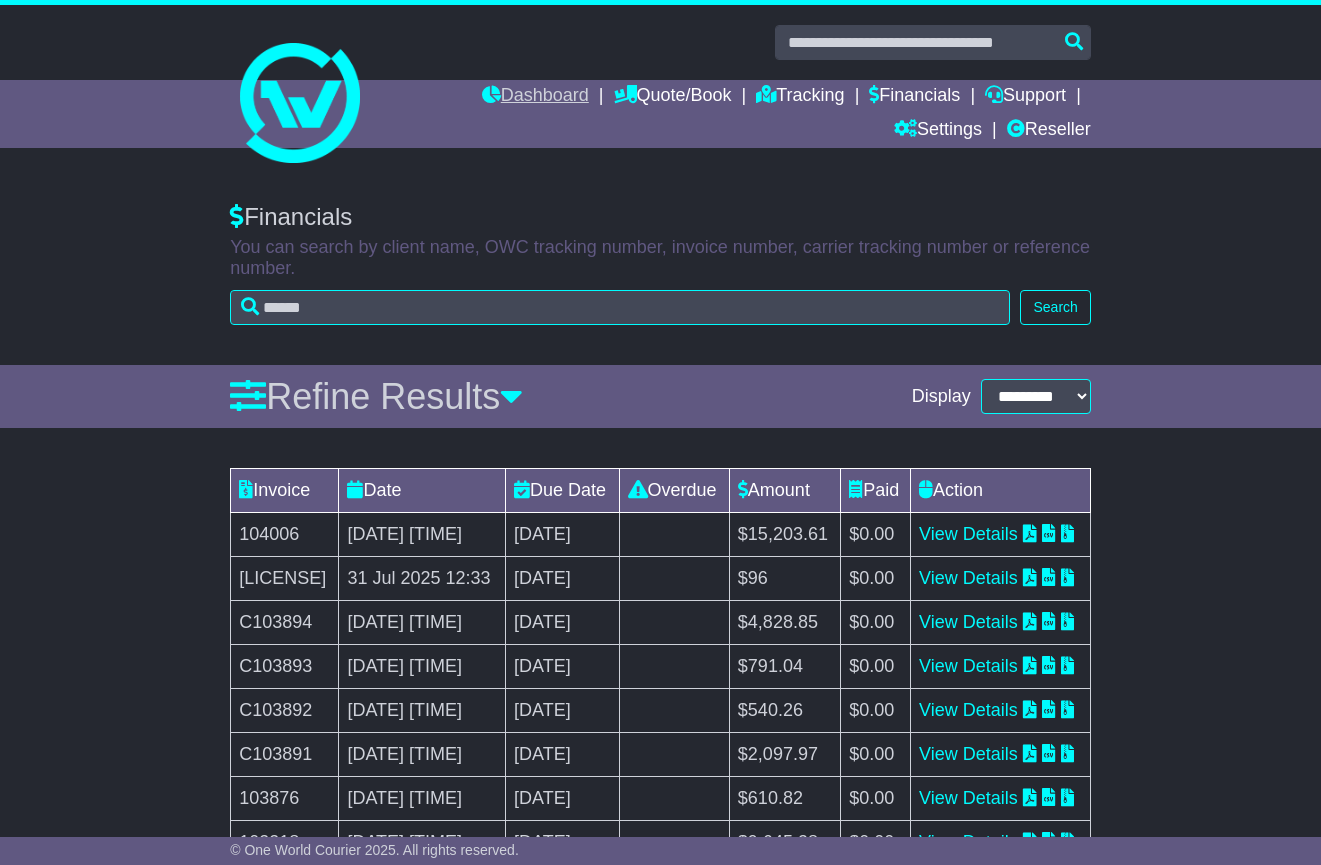 click on "Dashboard" at bounding box center [535, 97] 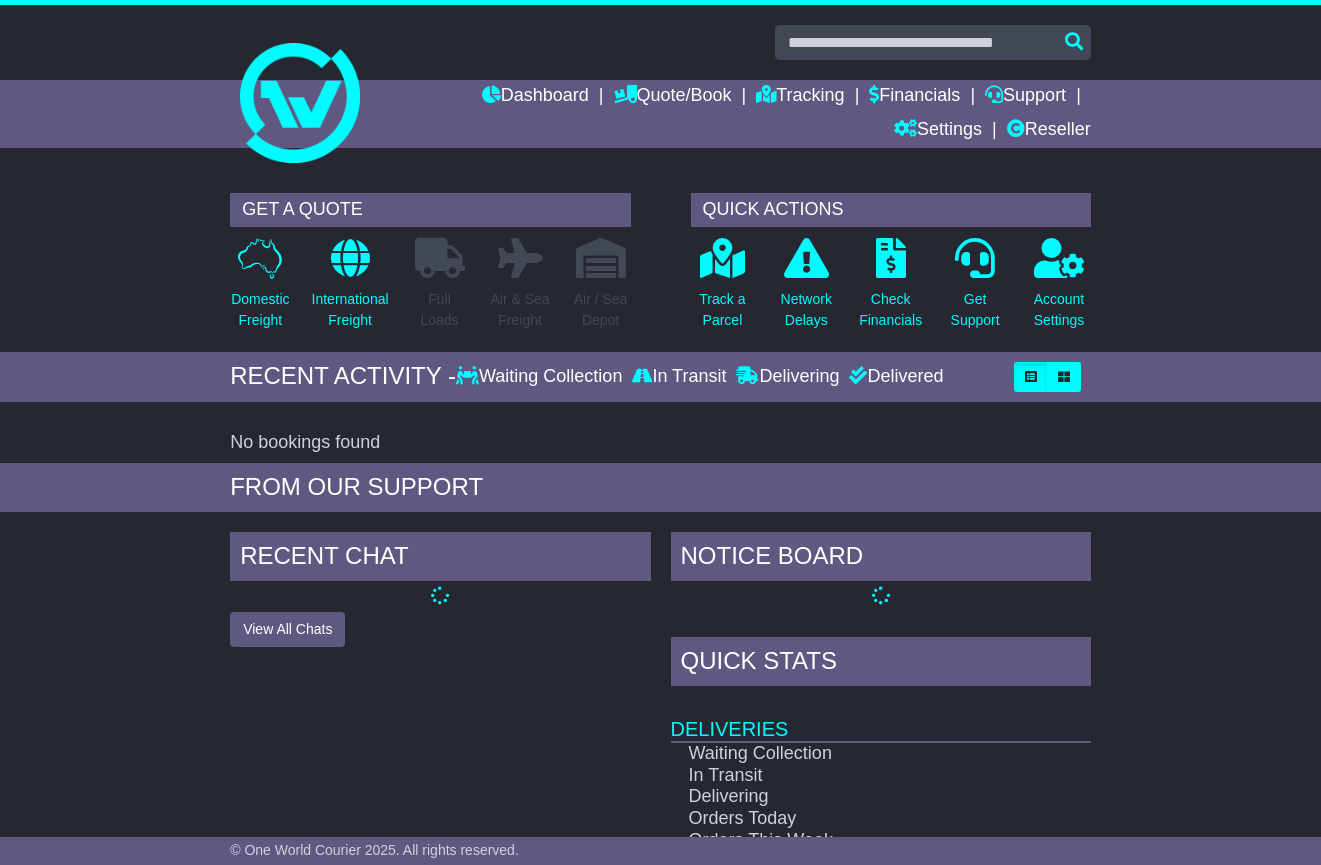 scroll, scrollTop: 0, scrollLeft: 0, axis: both 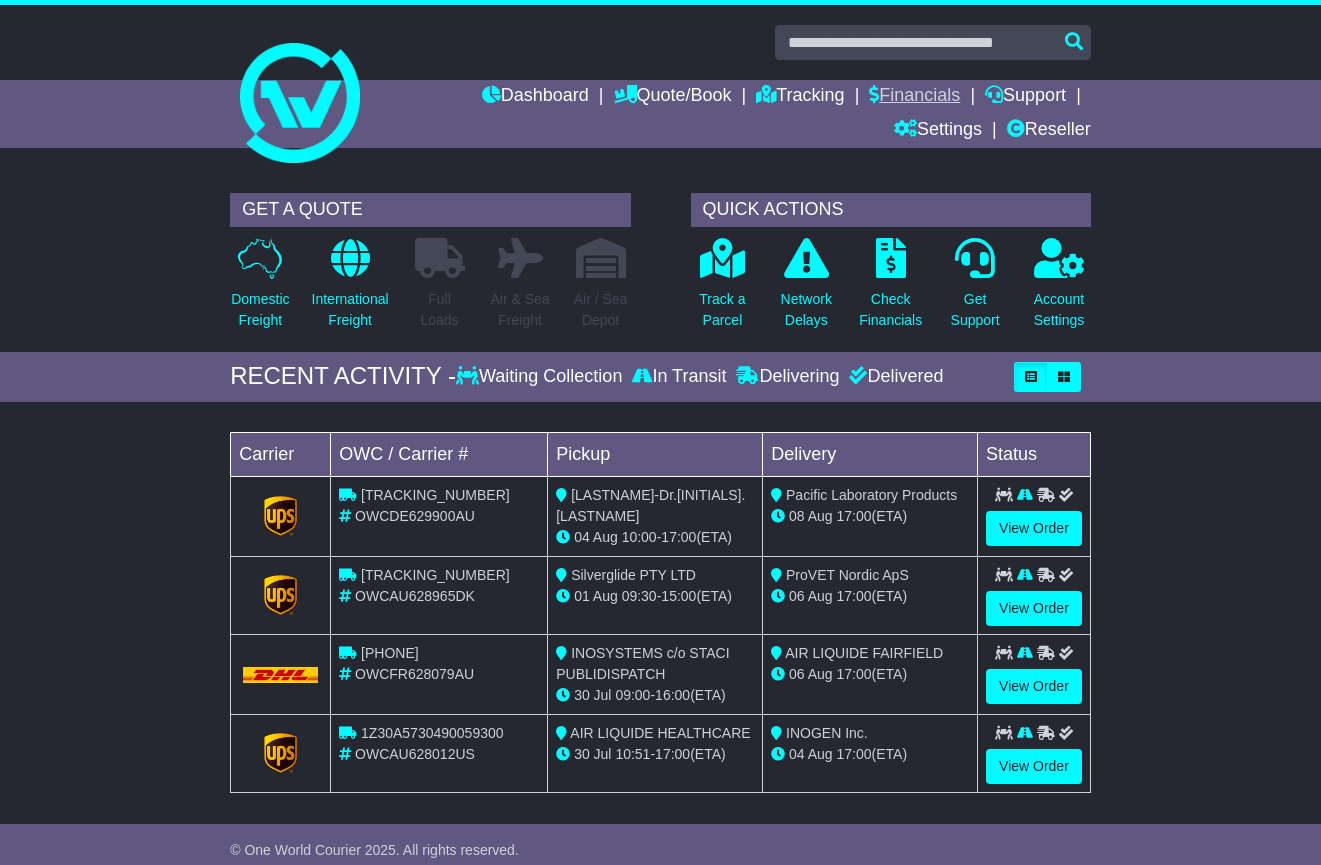 click on "Financials" at bounding box center [914, 97] 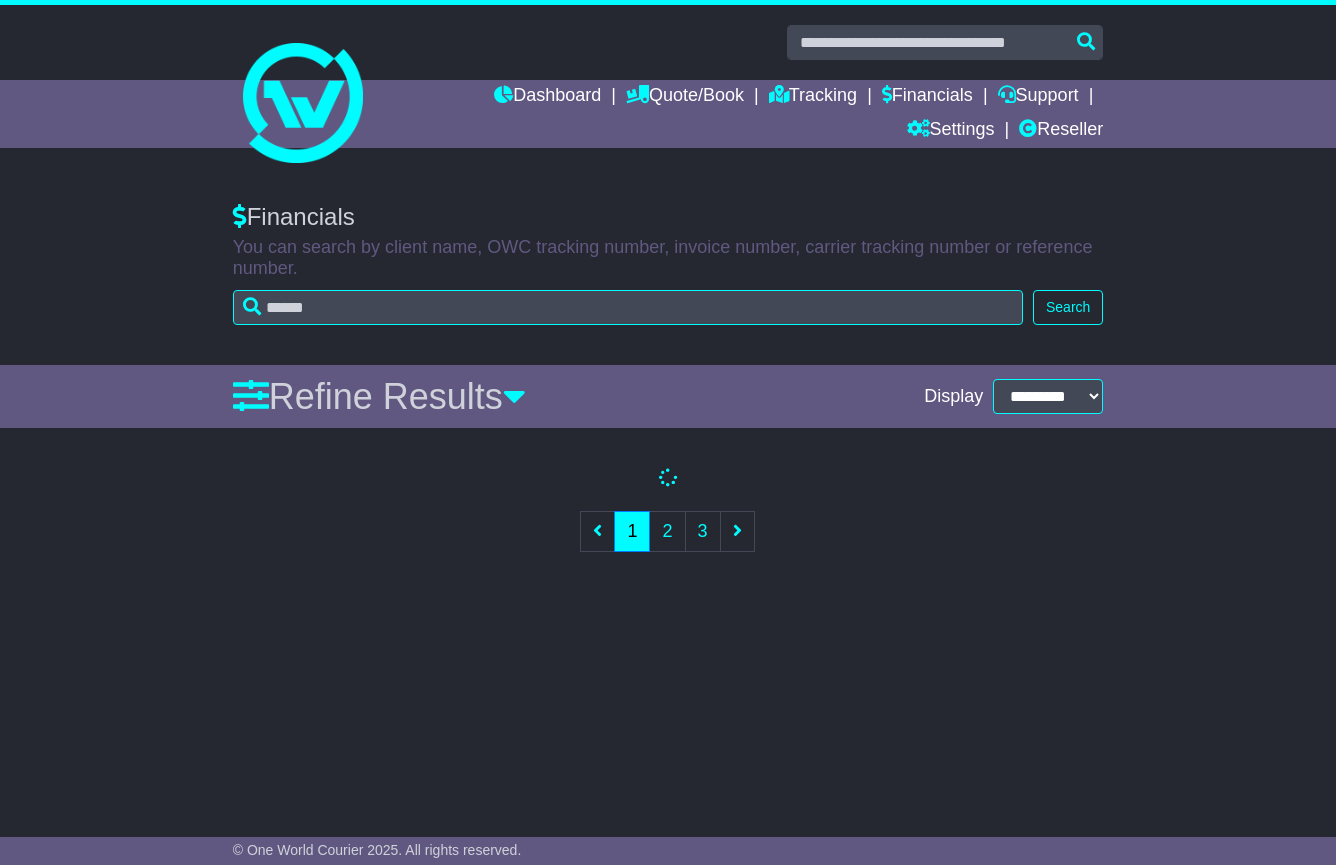 scroll, scrollTop: 0, scrollLeft: 0, axis: both 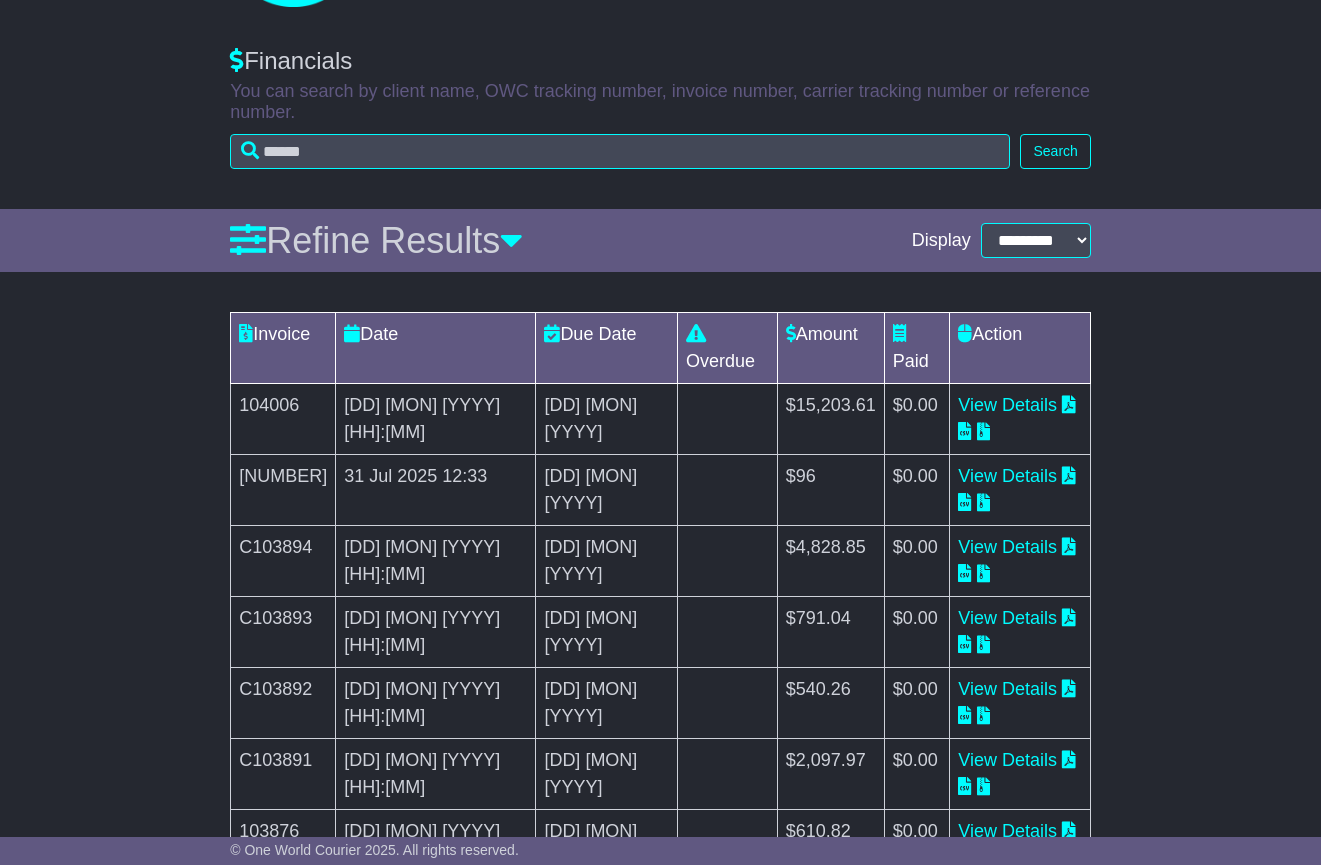 click on "4" at bounding box center (498, 1014) 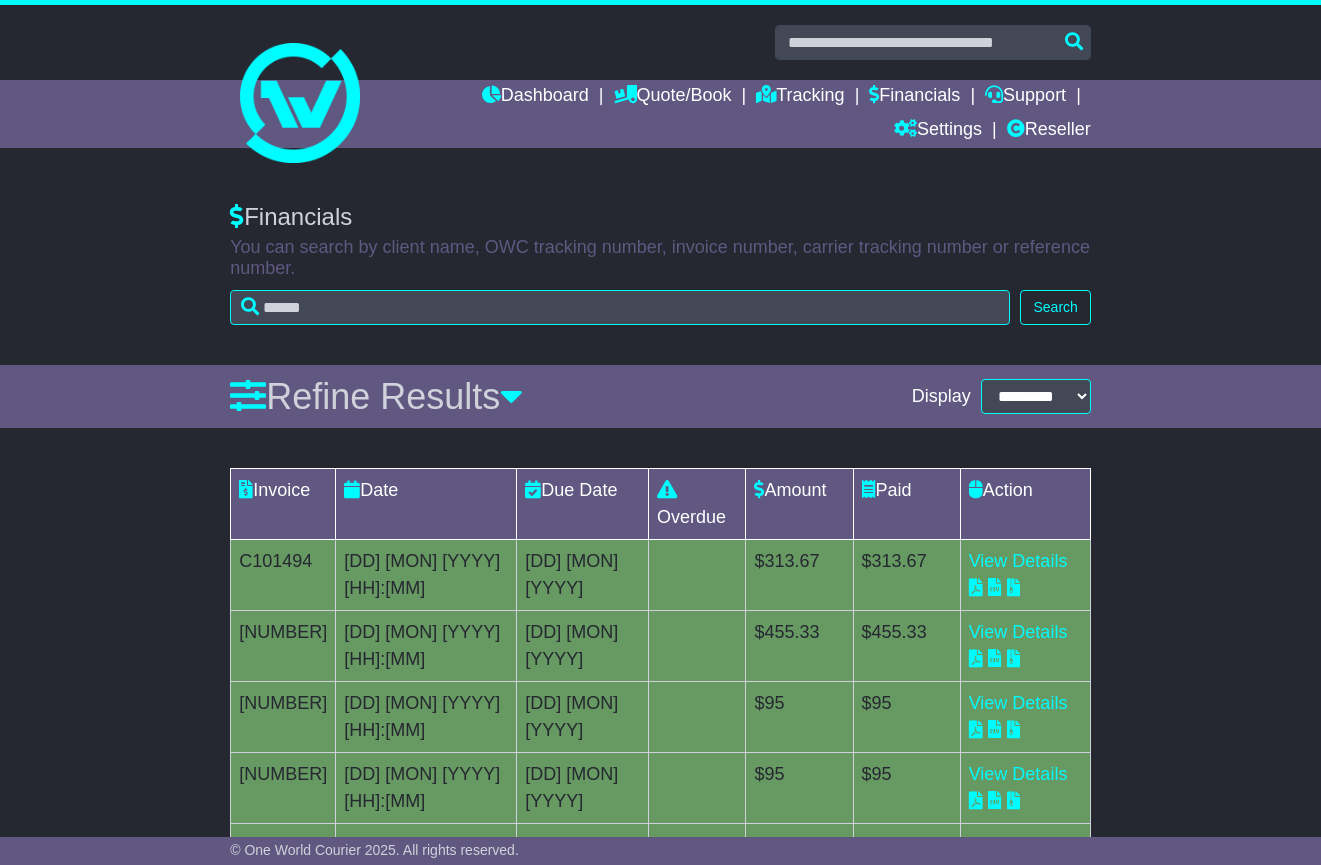 scroll, scrollTop: 399, scrollLeft: 0, axis: vertical 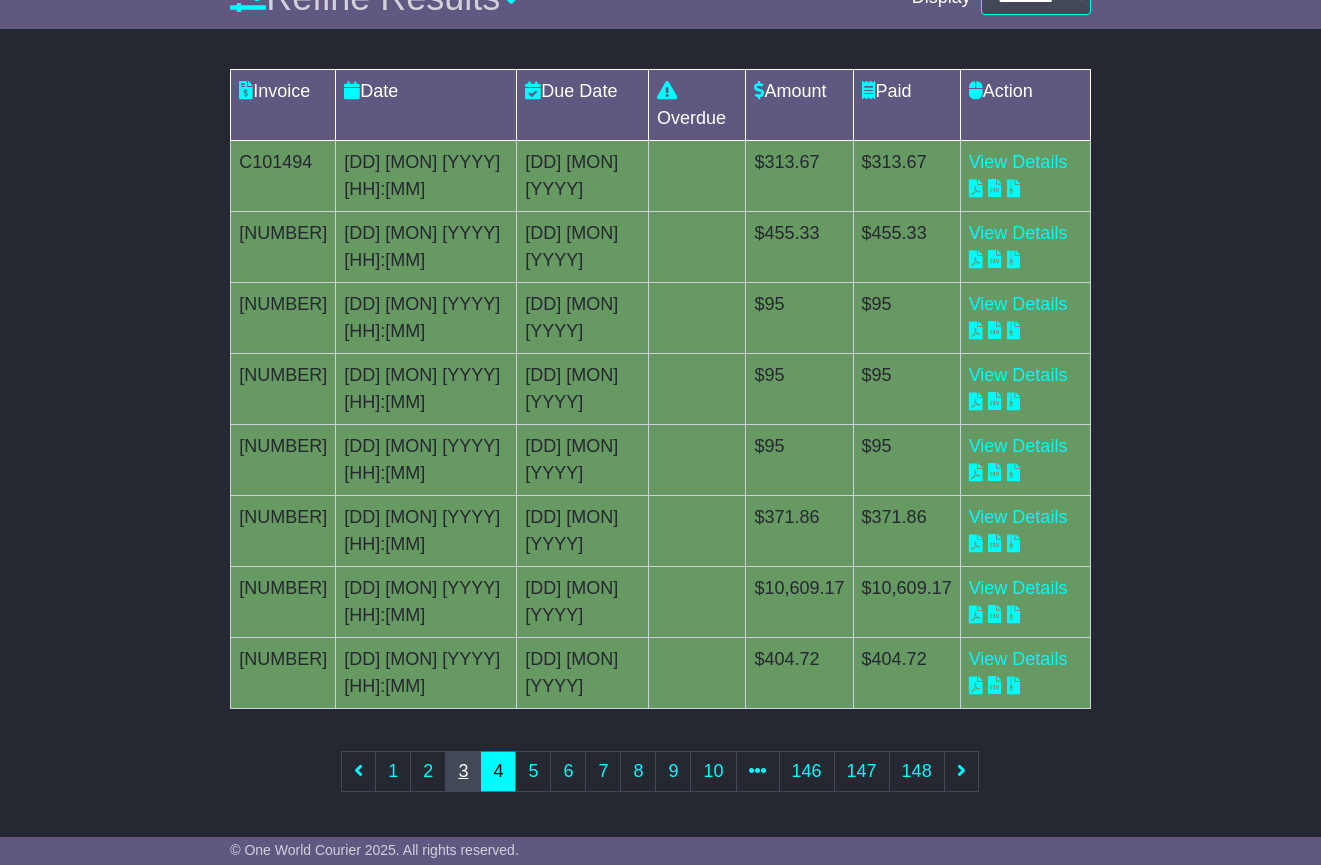 click on "3" at bounding box center (463, 771) 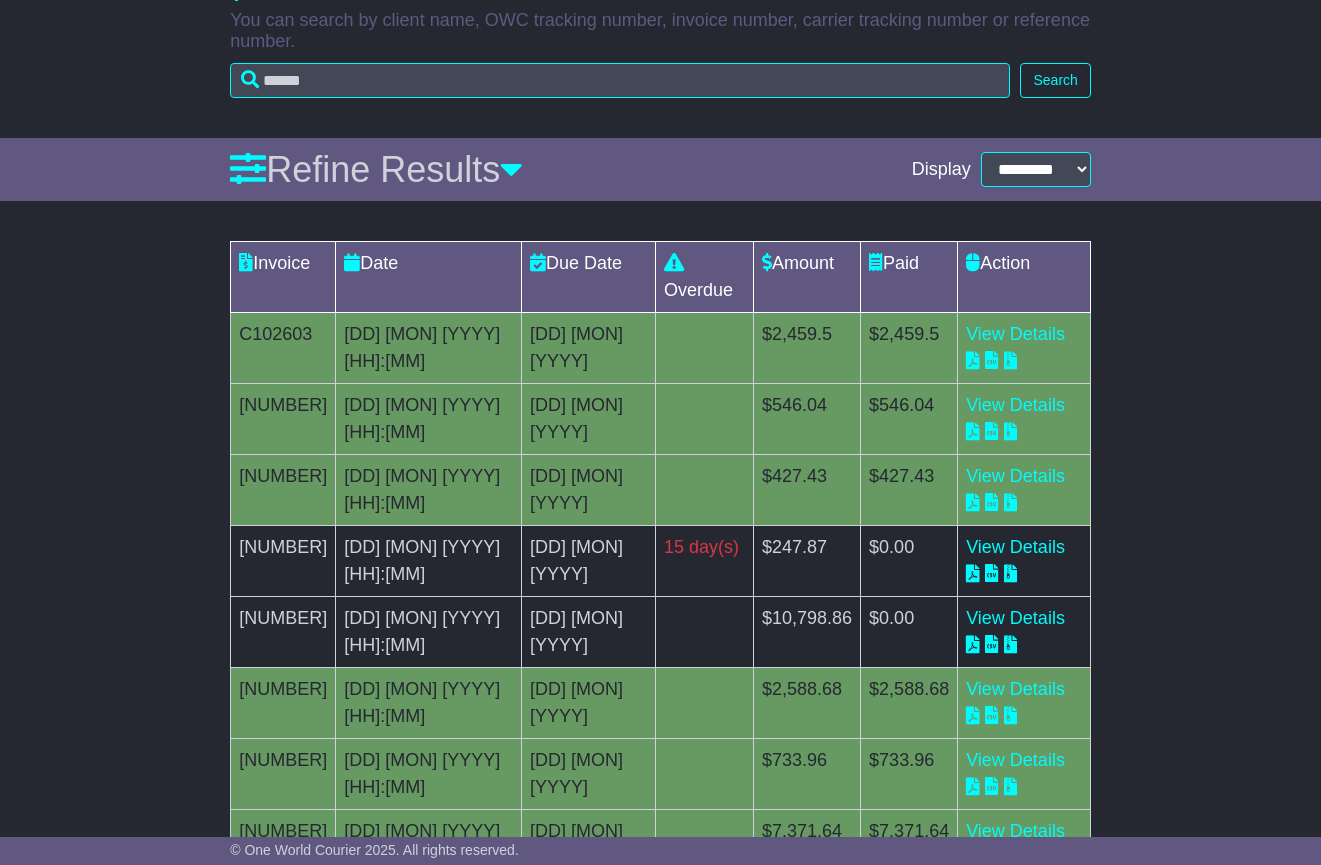 scroll, scrollTop: 399, scrollLeft: 0, axis: vertical 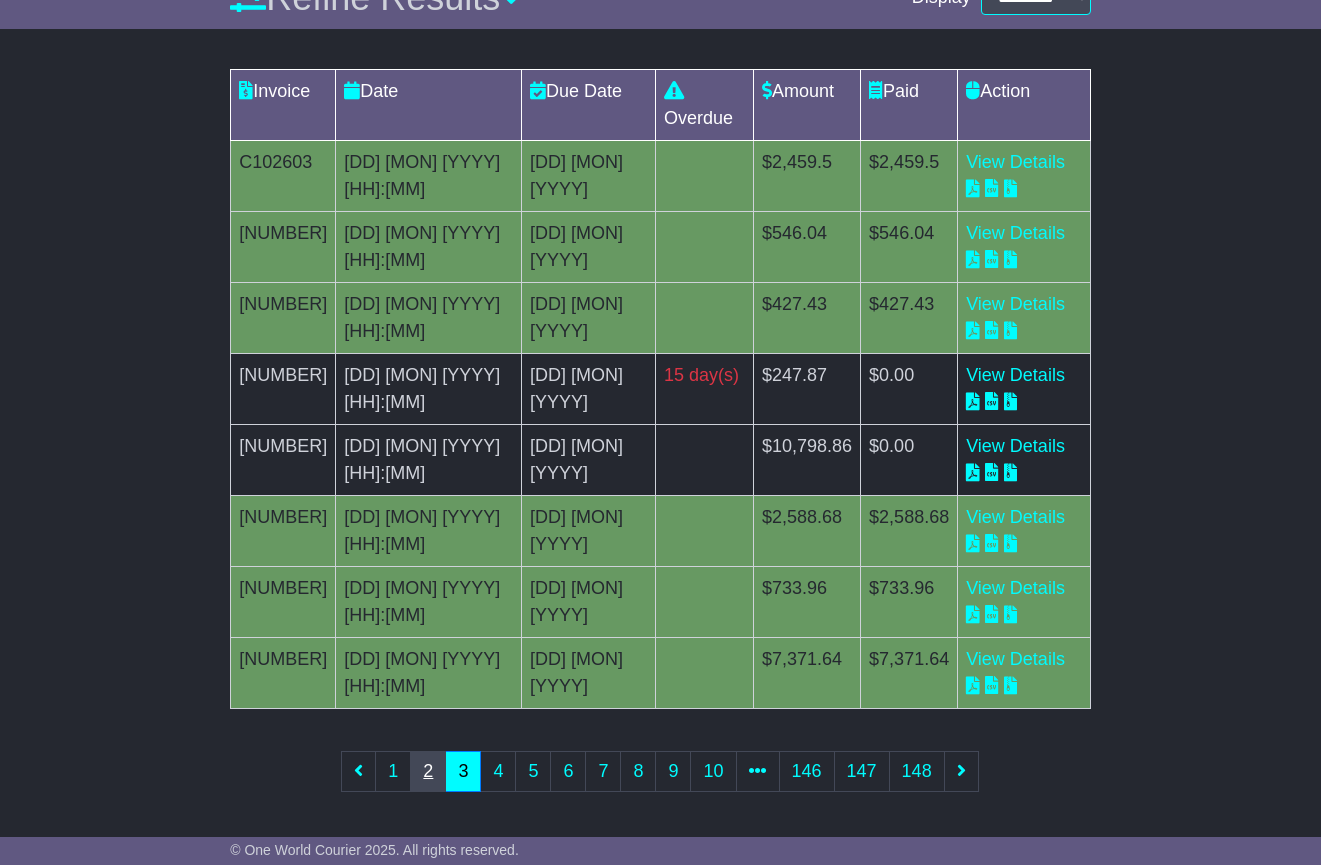 click on "2" at bounding box center (428, 771) 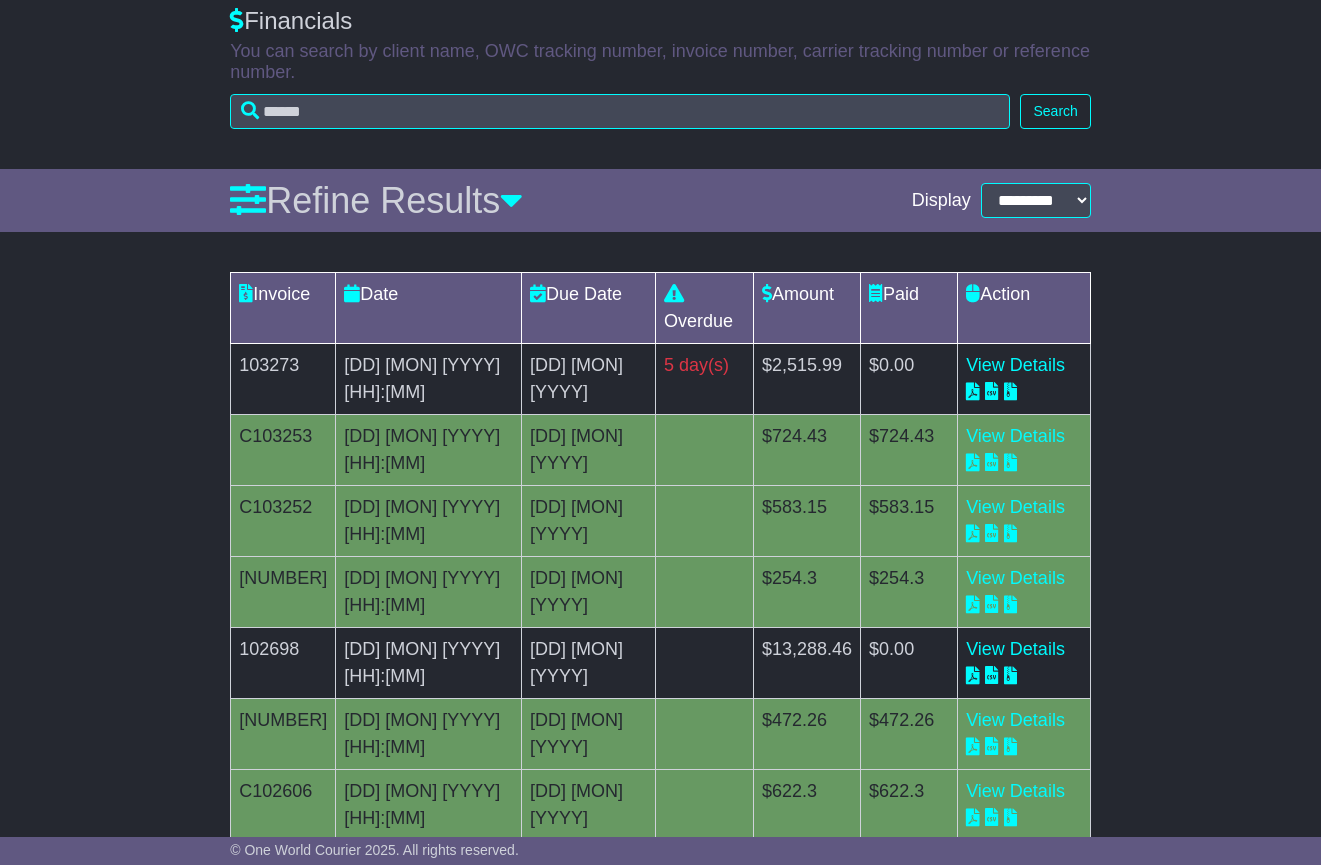 scroll, scrollTop: 399, scrollLeft: 0, axis: vertical 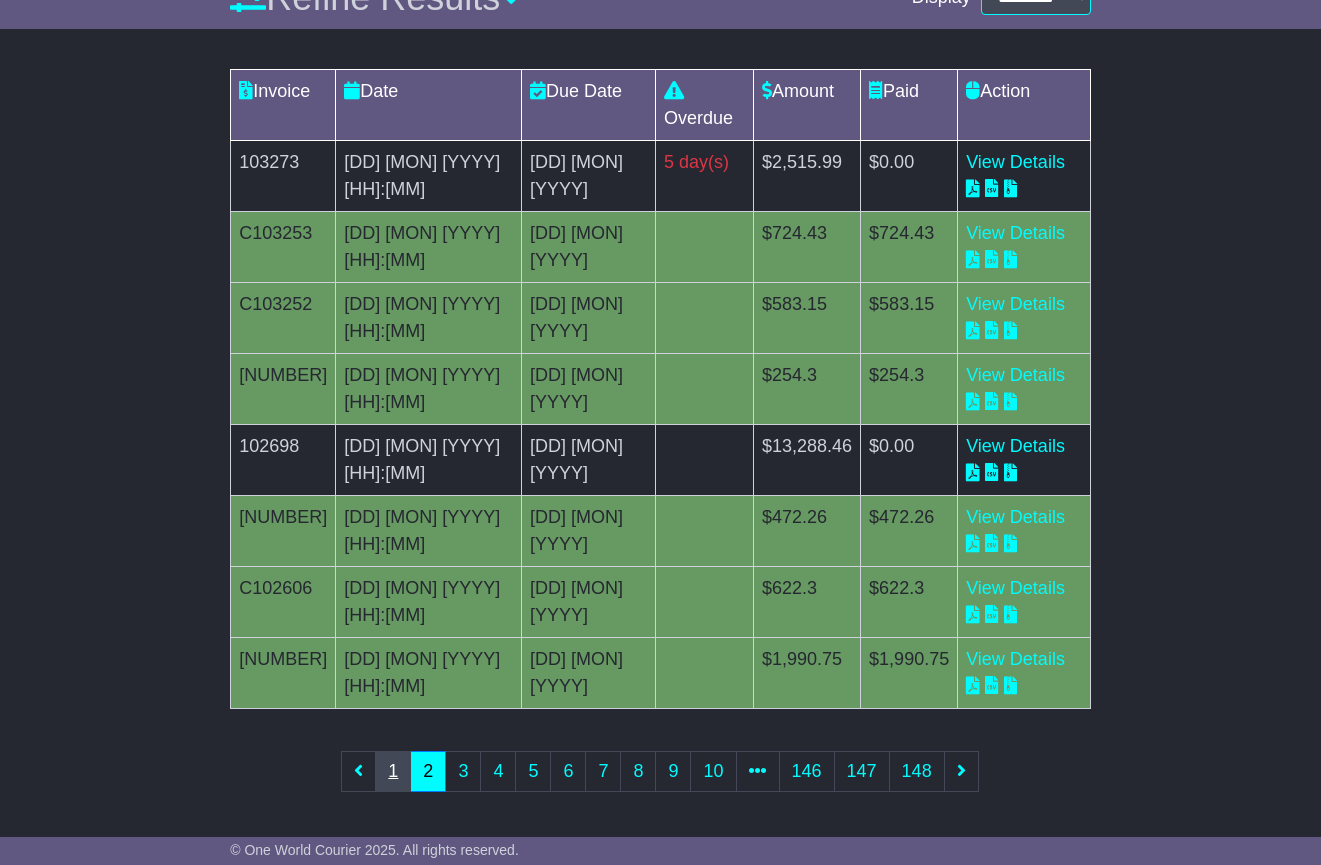 click on "1" at bounding box center [393, 771] 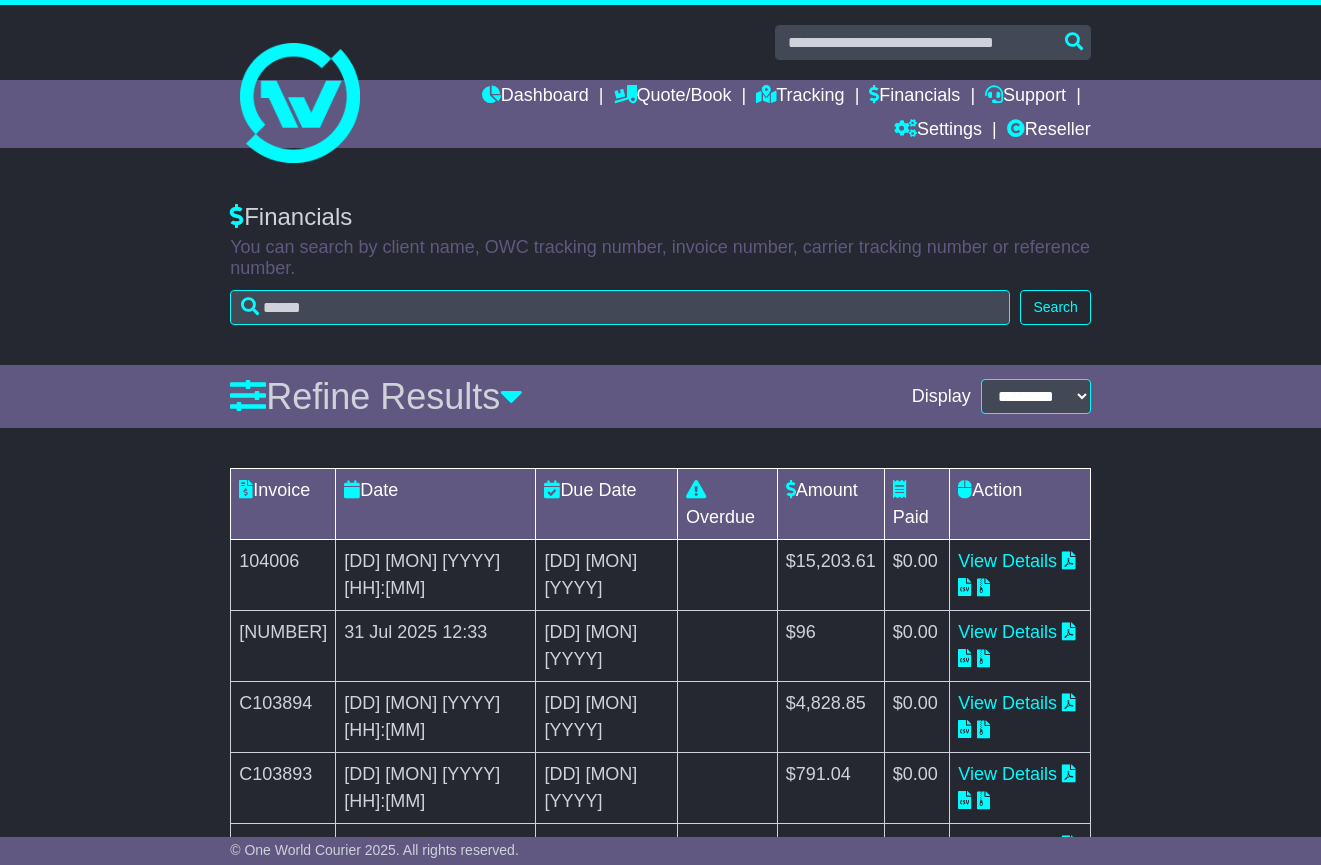 scroll, scrollTop: 156, scrollLeft: 0, axis: vertical 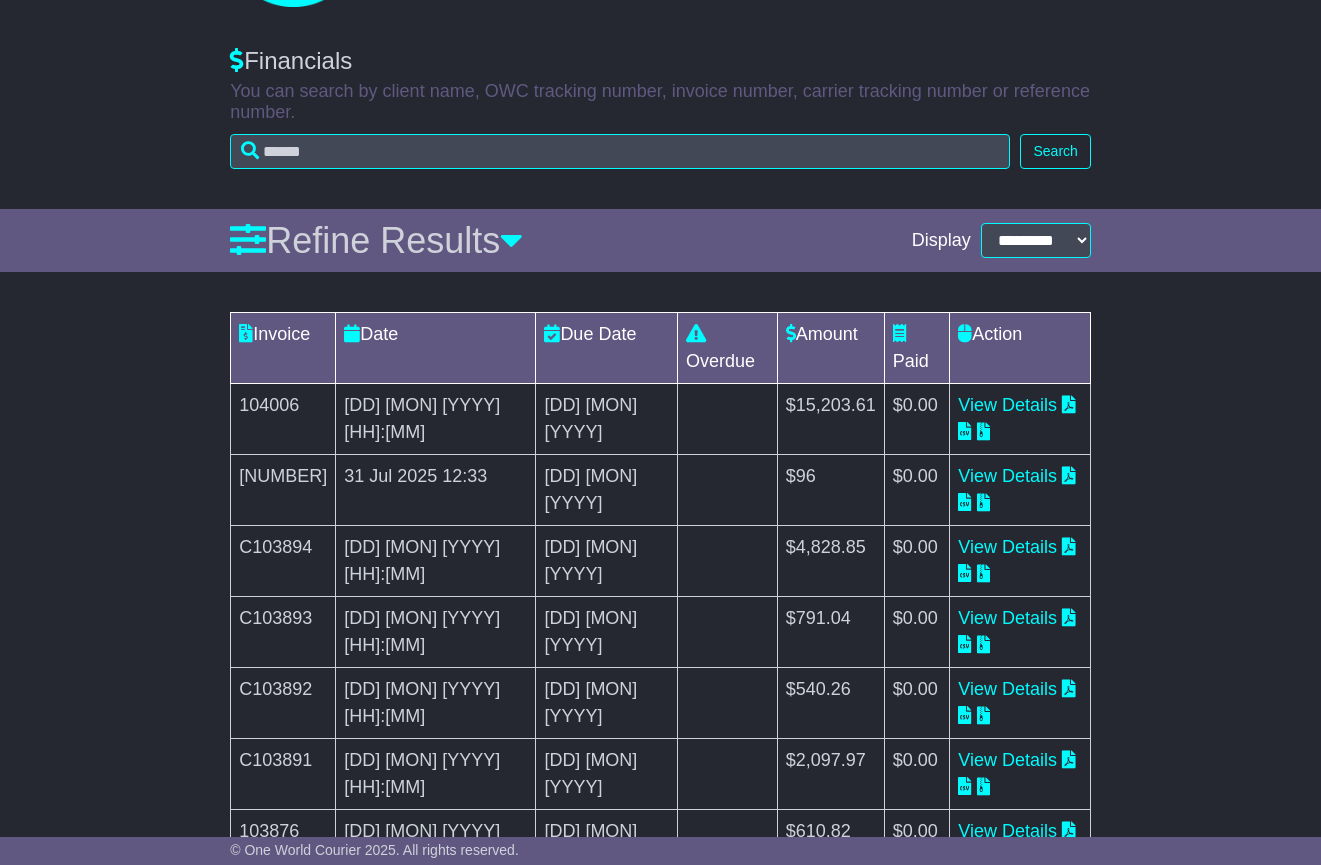 click on "3" at bounding box center [463, 1014] 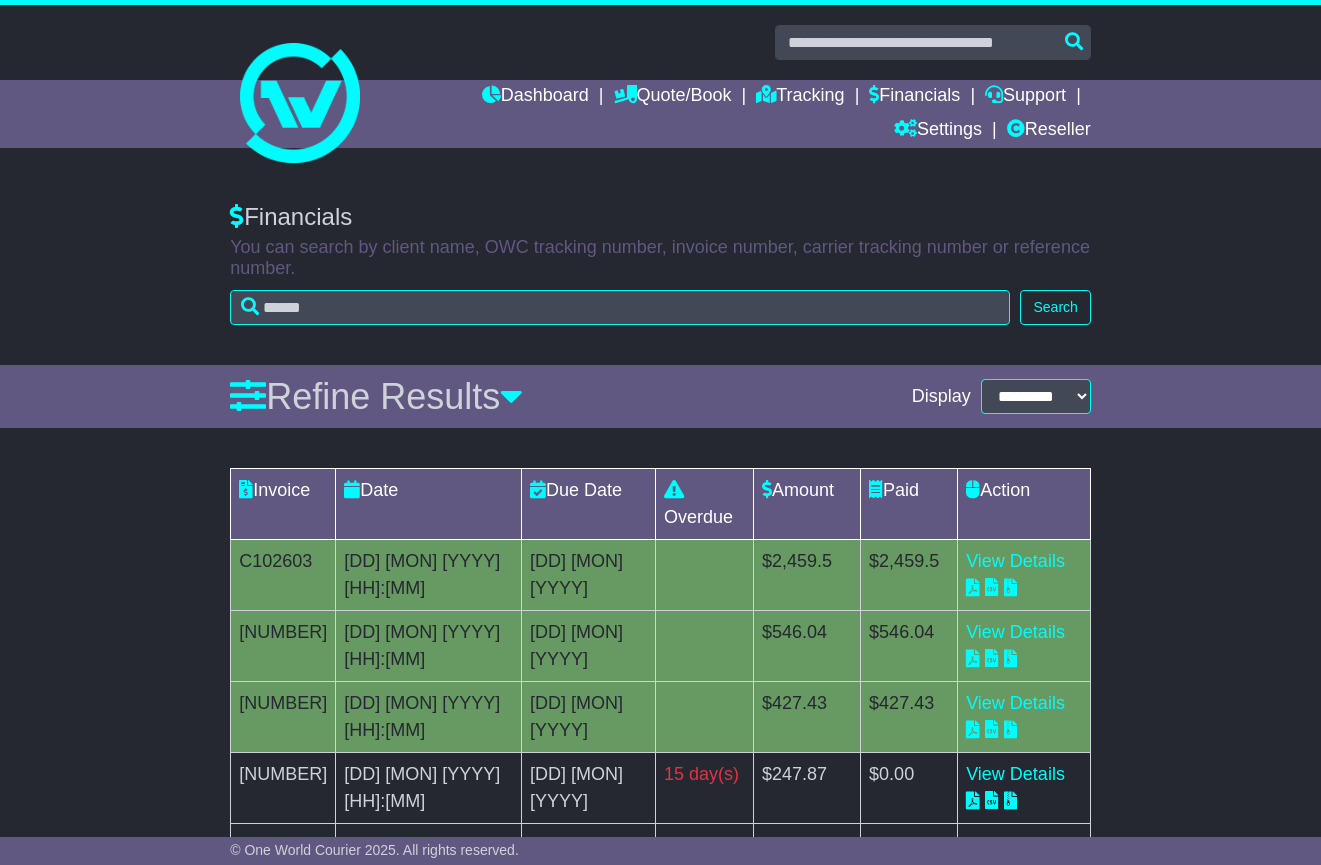 scroll, scrollTop: 399, scrollLeft: 0, axis: vertical 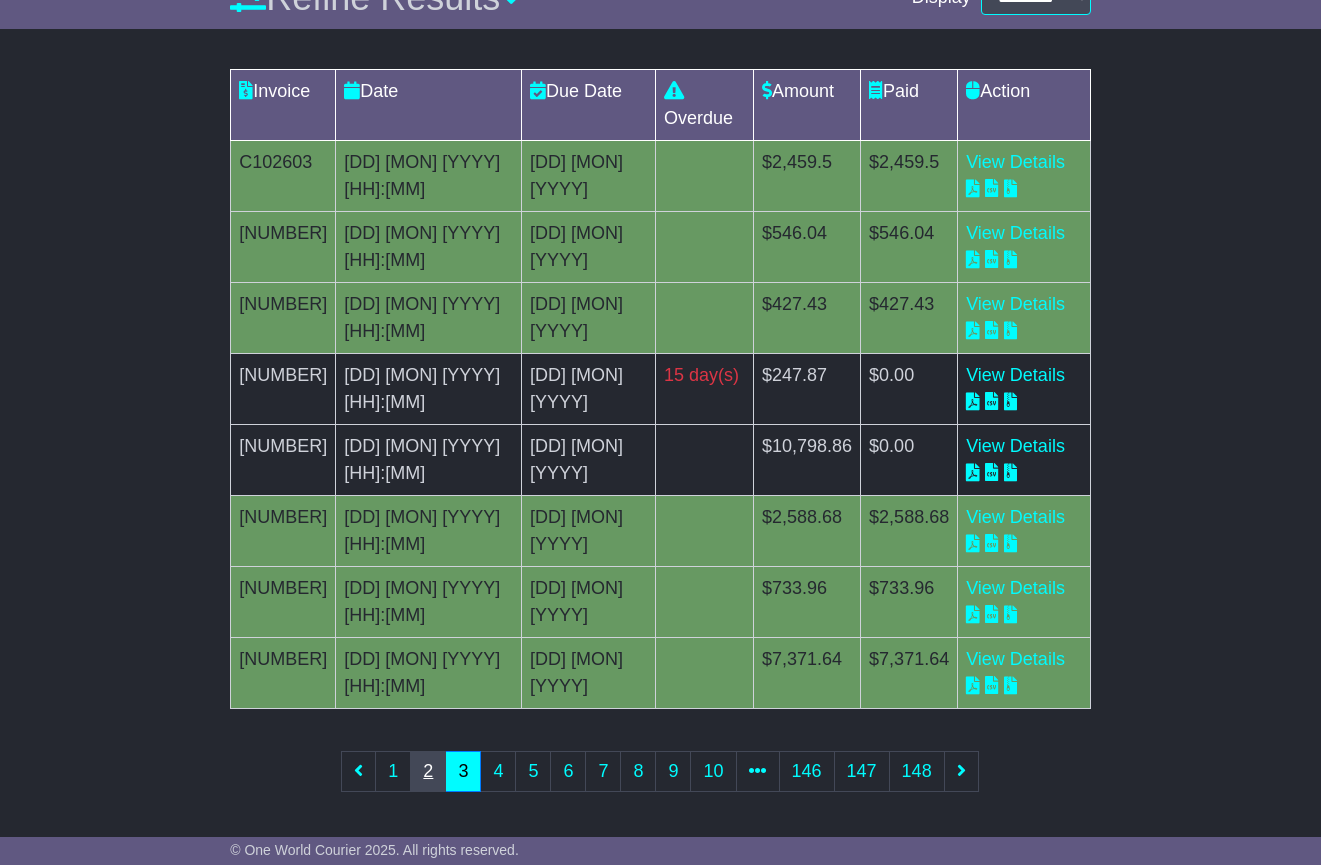 click on "2" at bounding box center [428, 771] 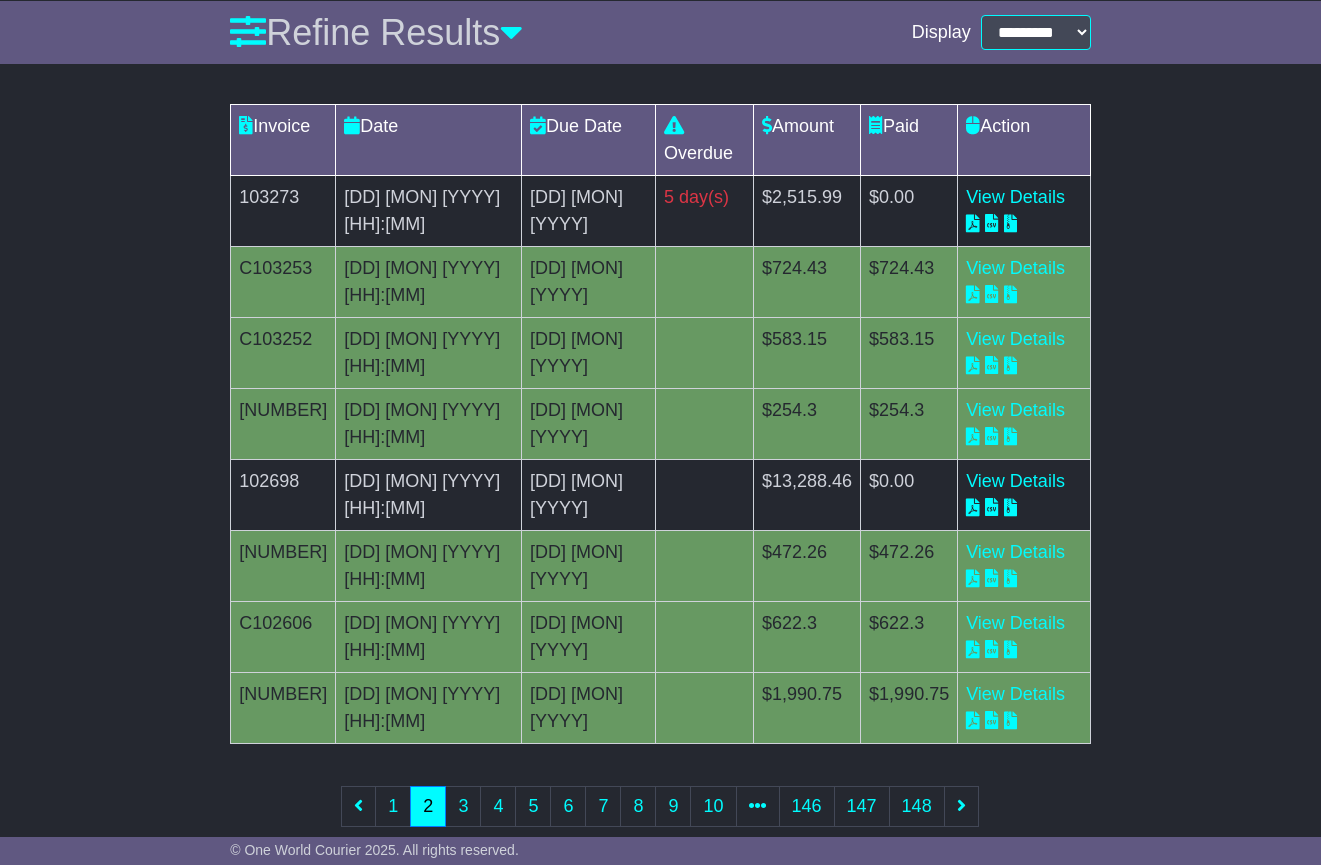 scroll, scrollTop: 368, scrollLeft: 0, axis: vertical 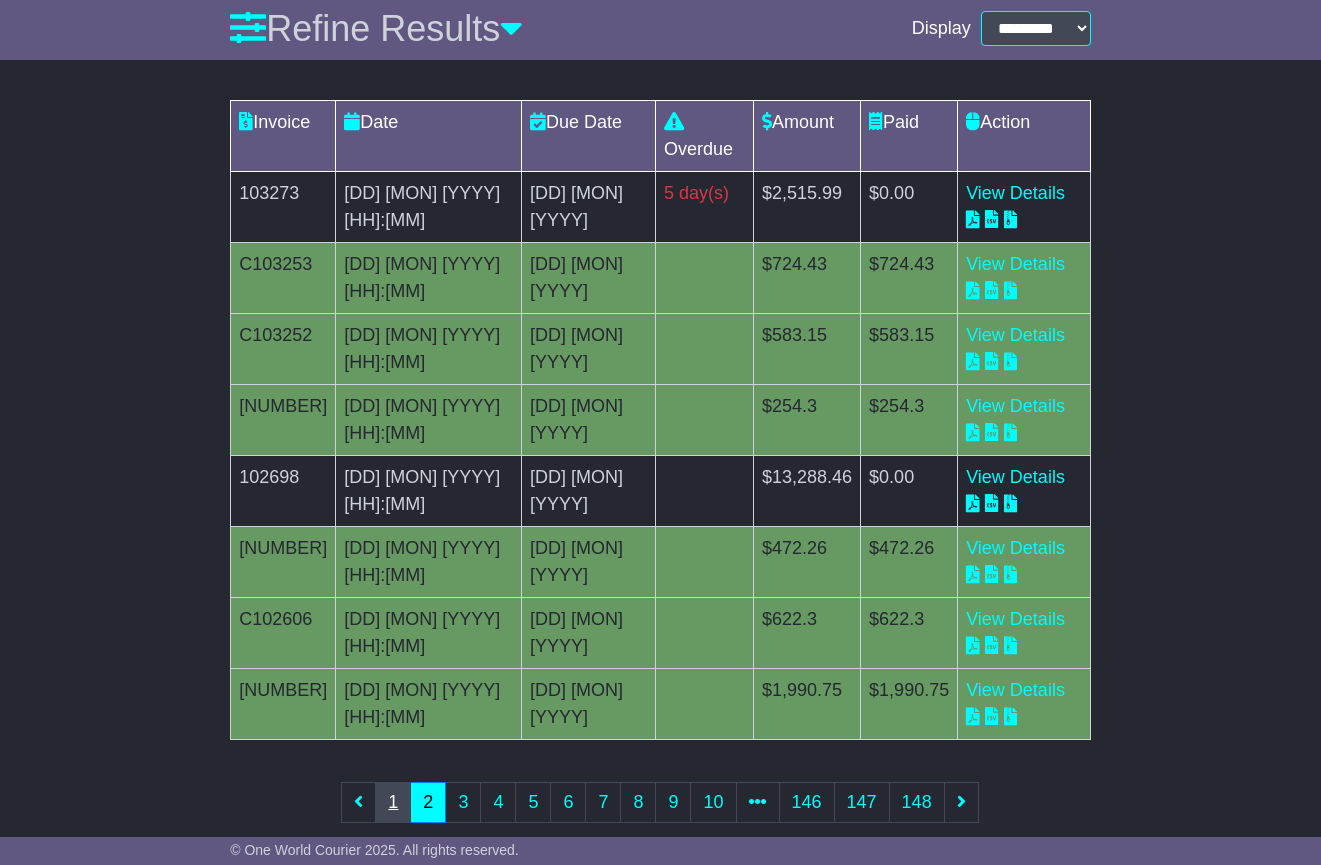 click on "1" at bounding box center [393, 802] 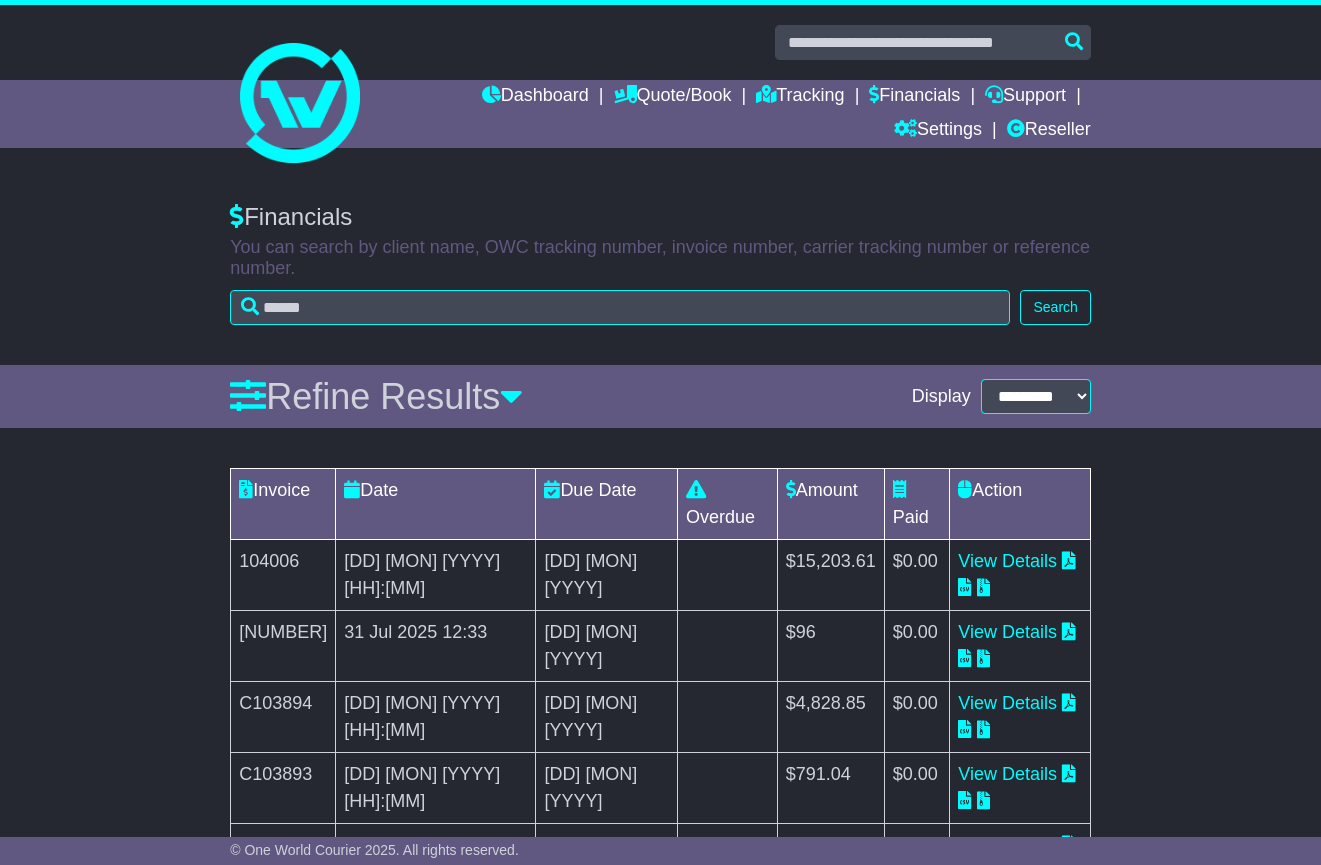 scroll, scrollTop: 156, scrollLeft: 0, axis: vertical 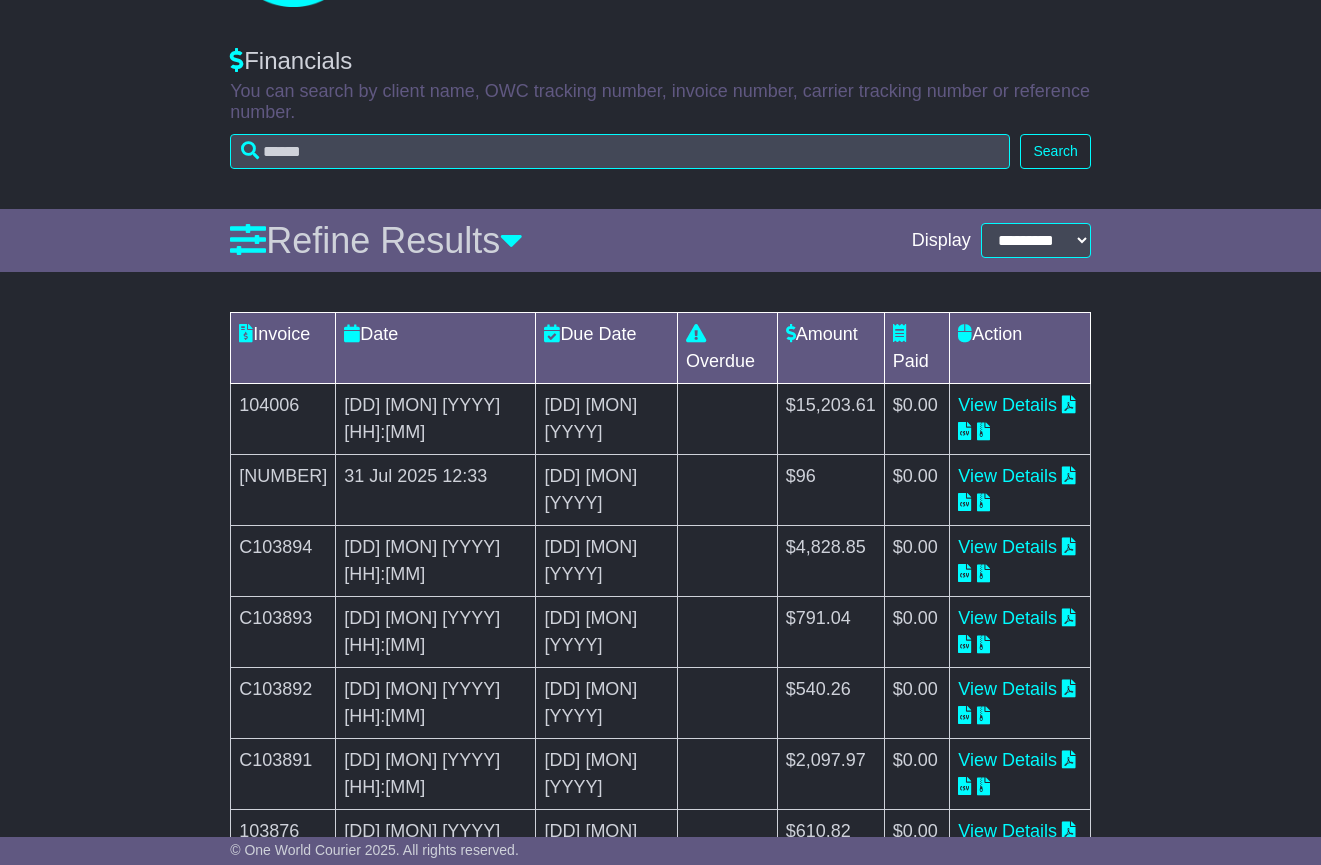 click on "3" at bounding box center [463, 1014] 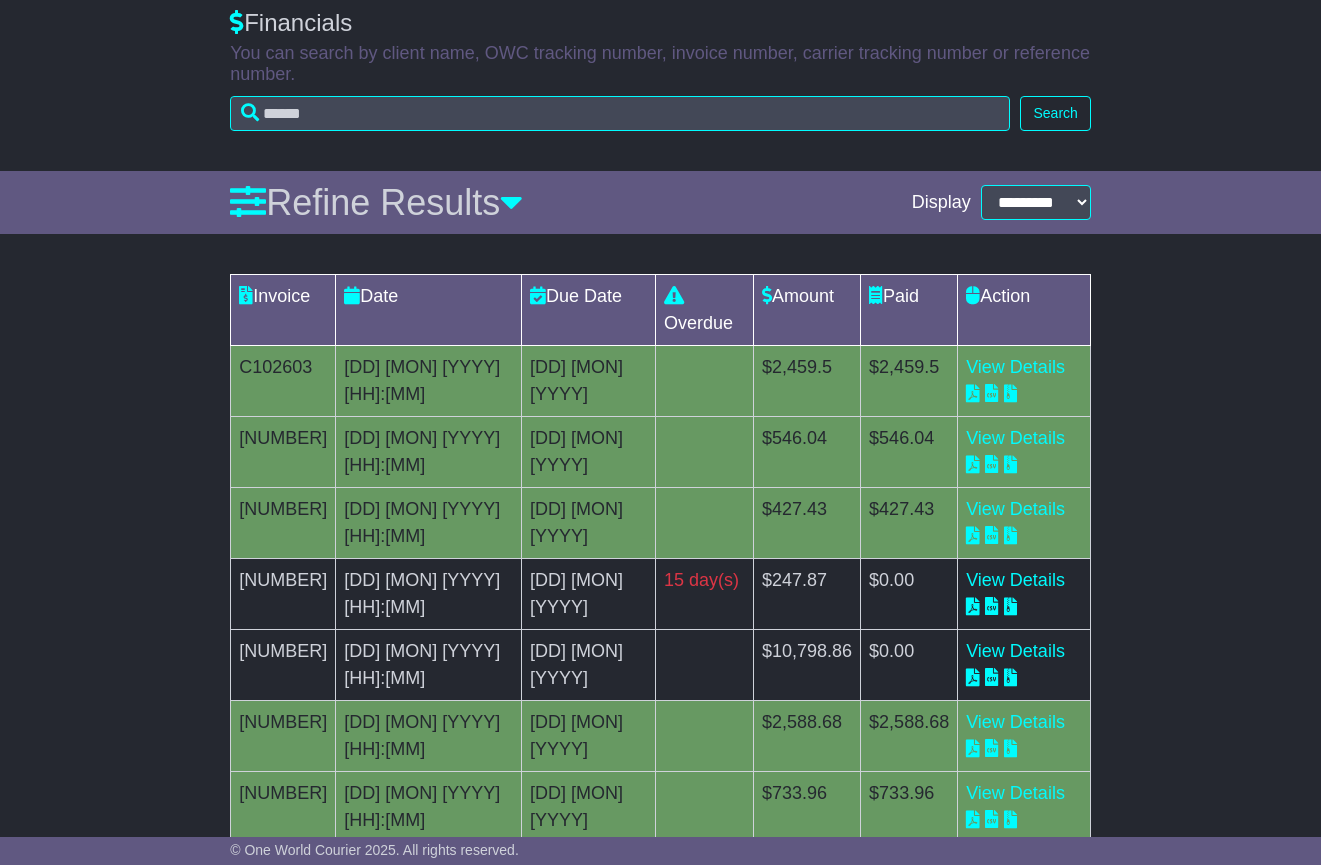 scroll, scrollTop: 380, scrollLeft: 0, axis: vertical 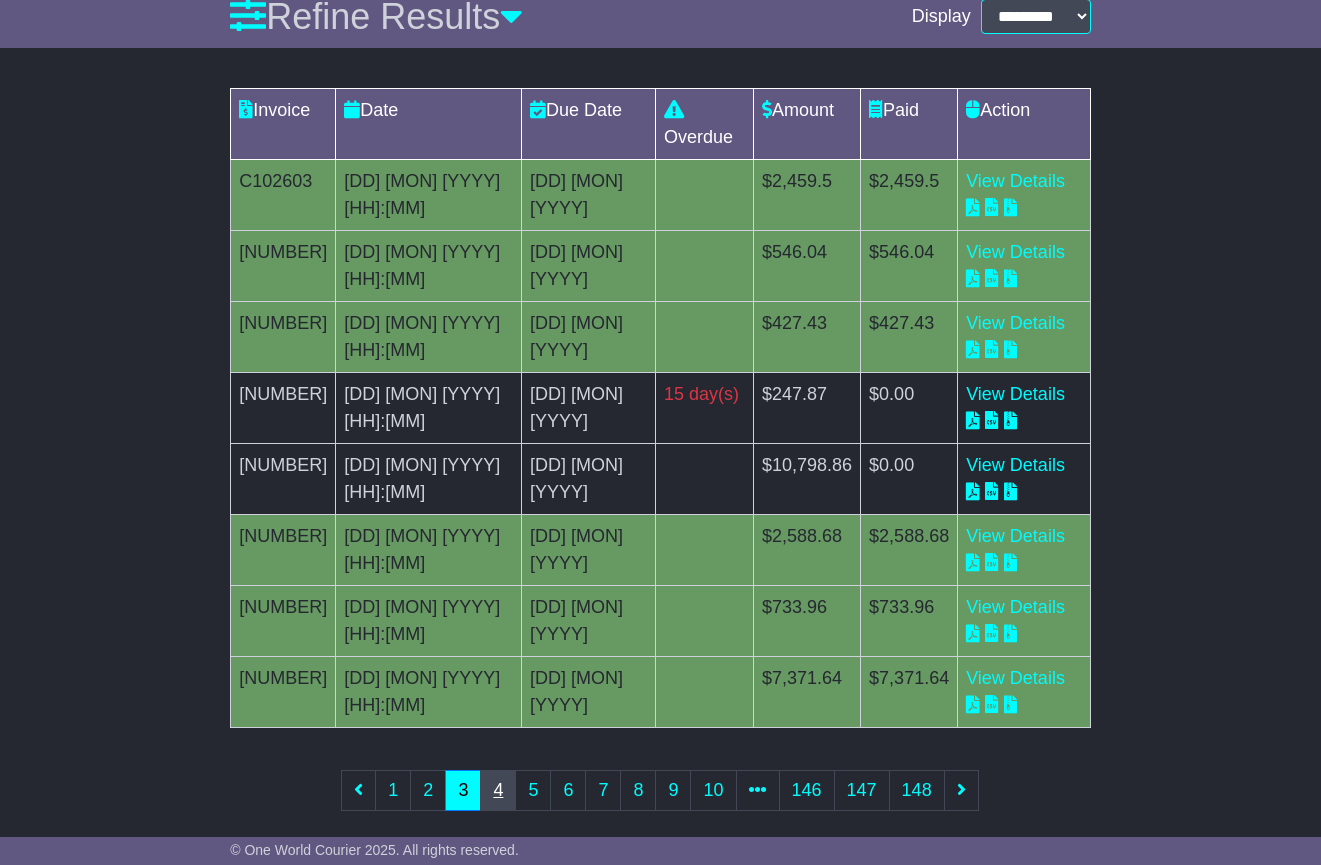 click on "4" at bounding box center [498, 790] 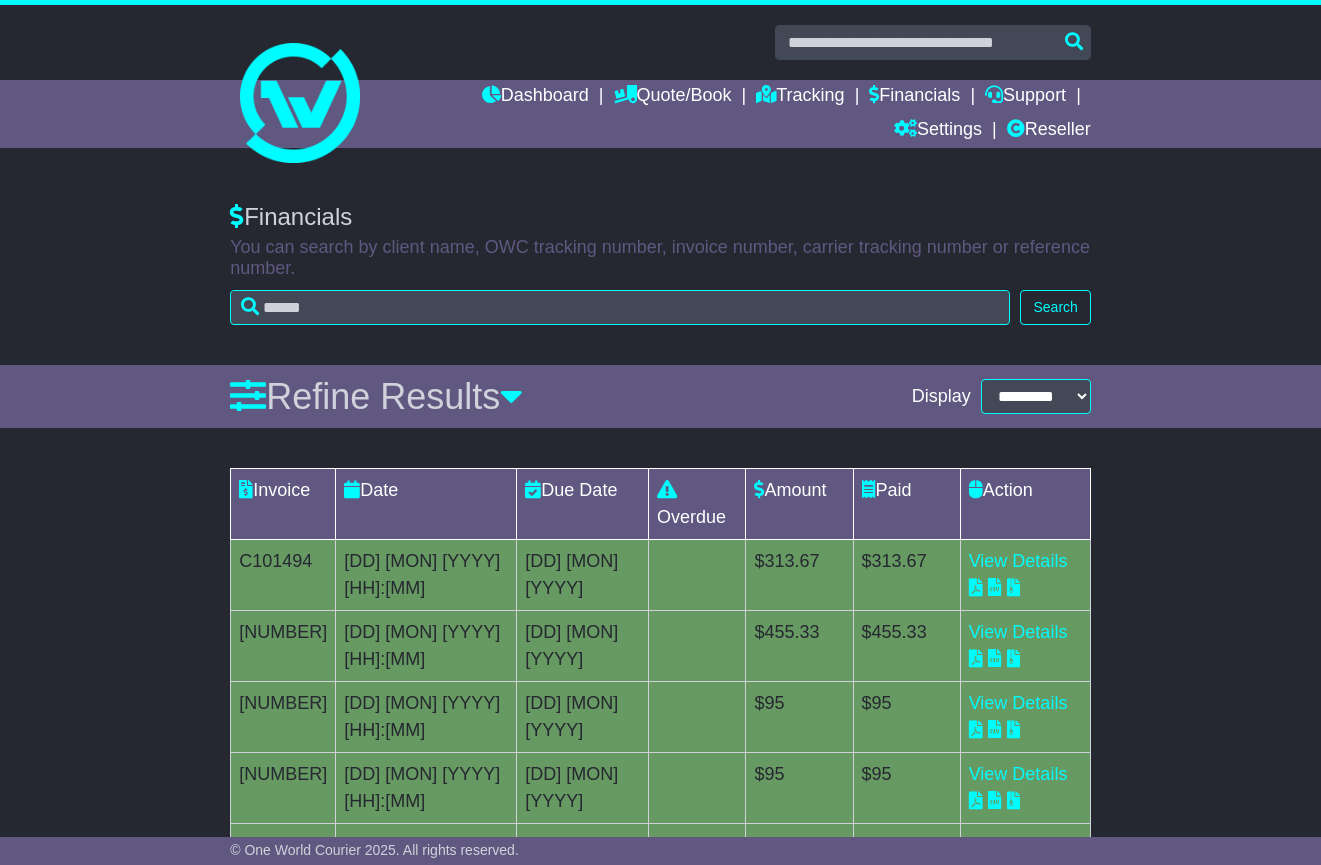 scroll, scrollTop: 399, scrollLeft: 0, axis: vertical 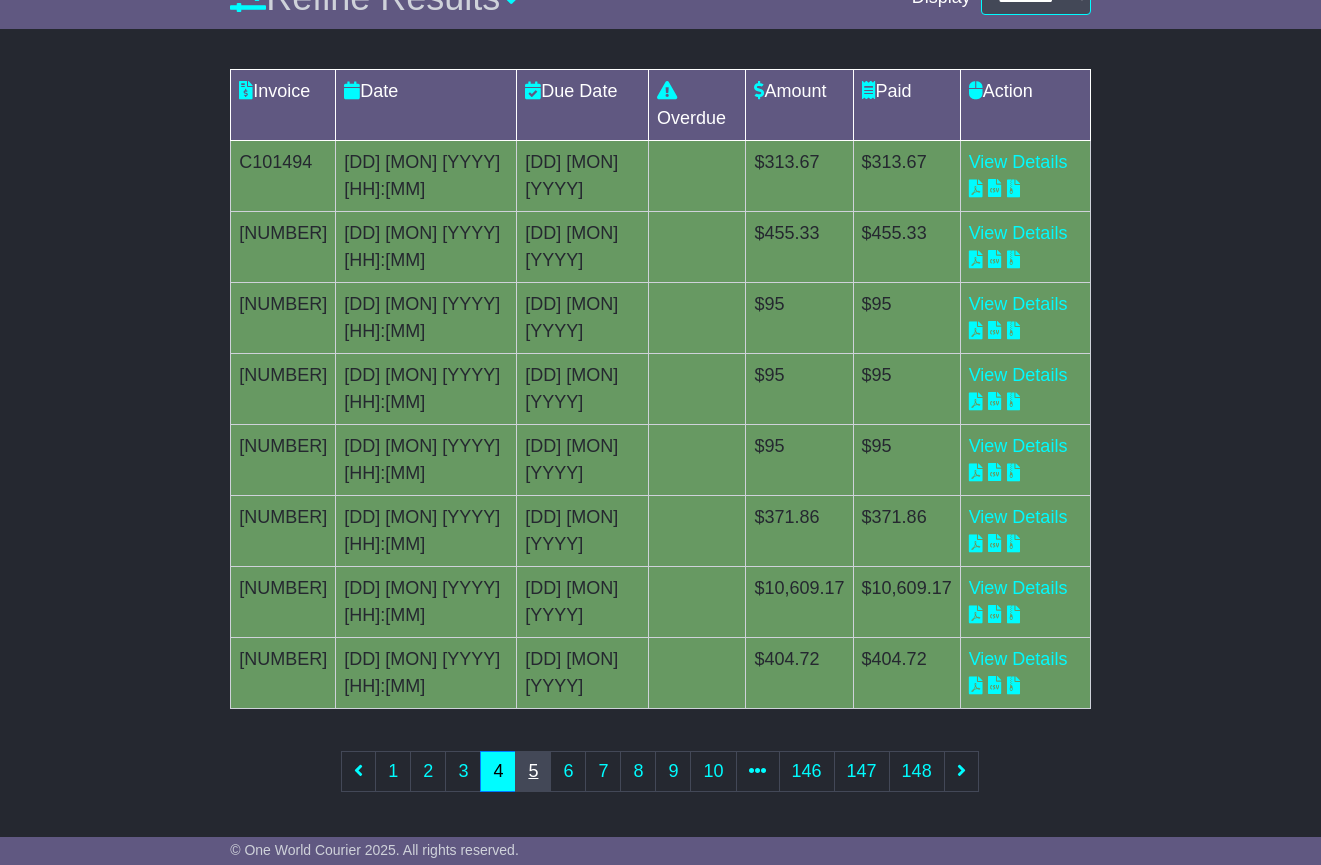 click on "5" at bounding box center (533, 771) 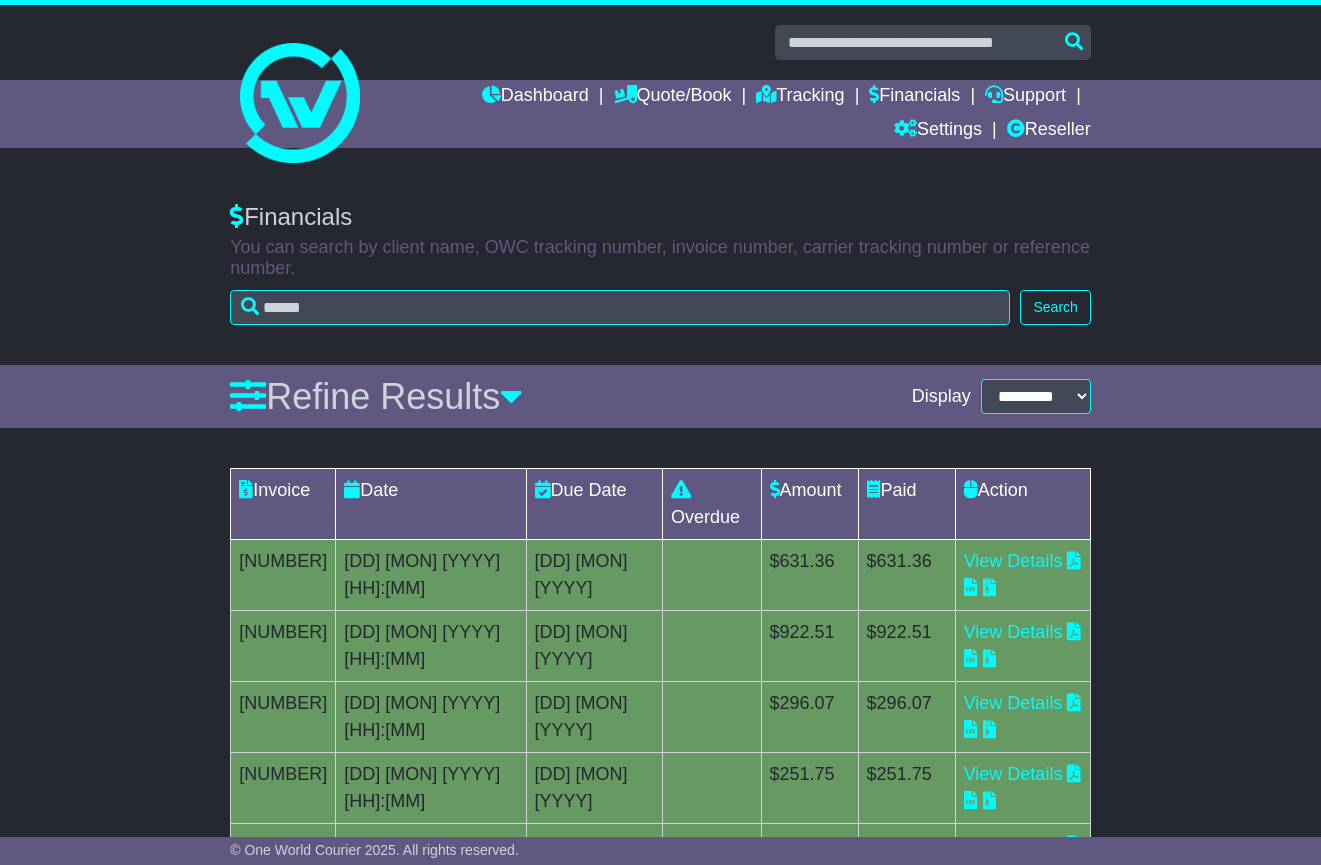 scroll, scrollTop: 399, scrollLeft: 0, axis: vertical 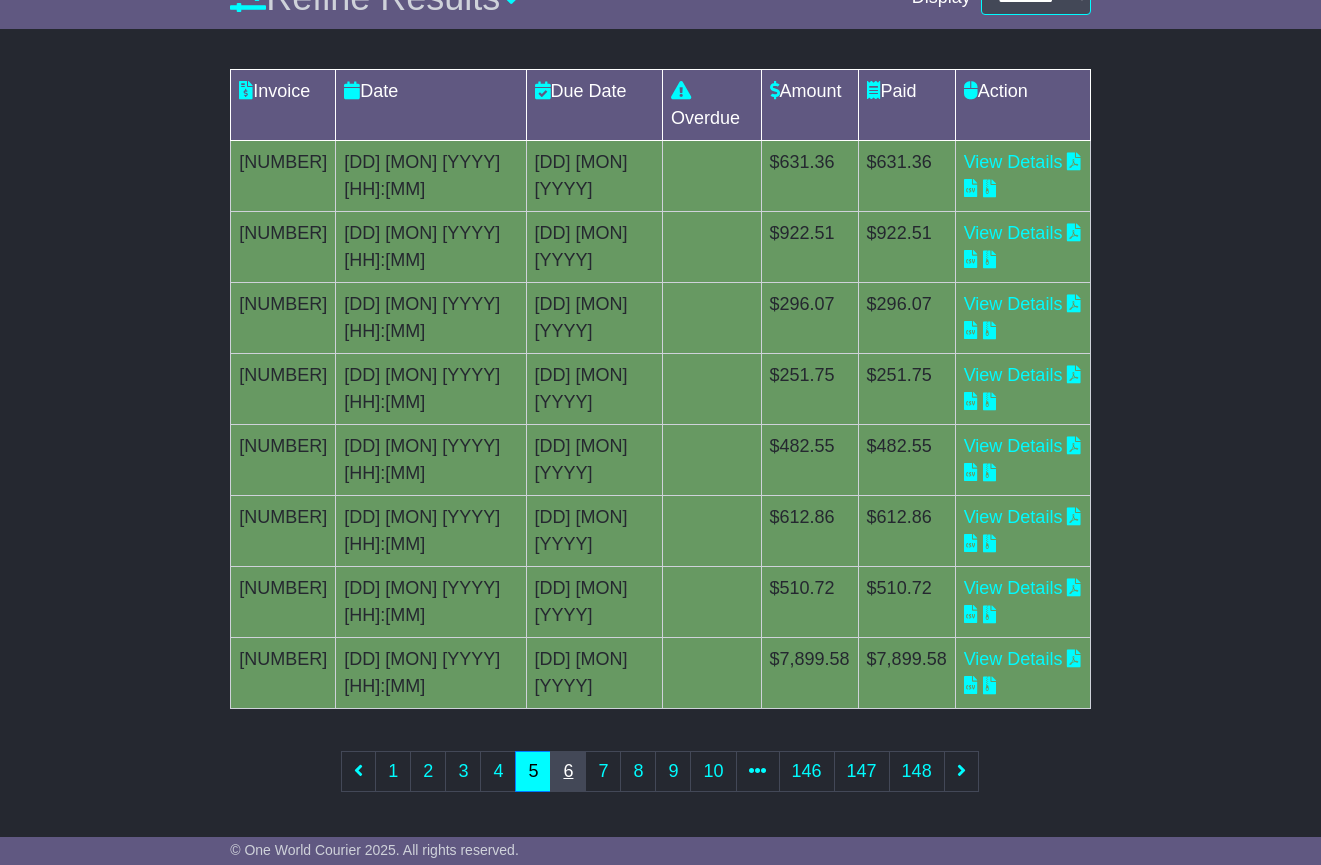 click on "6" at bounding box center [568, 771] 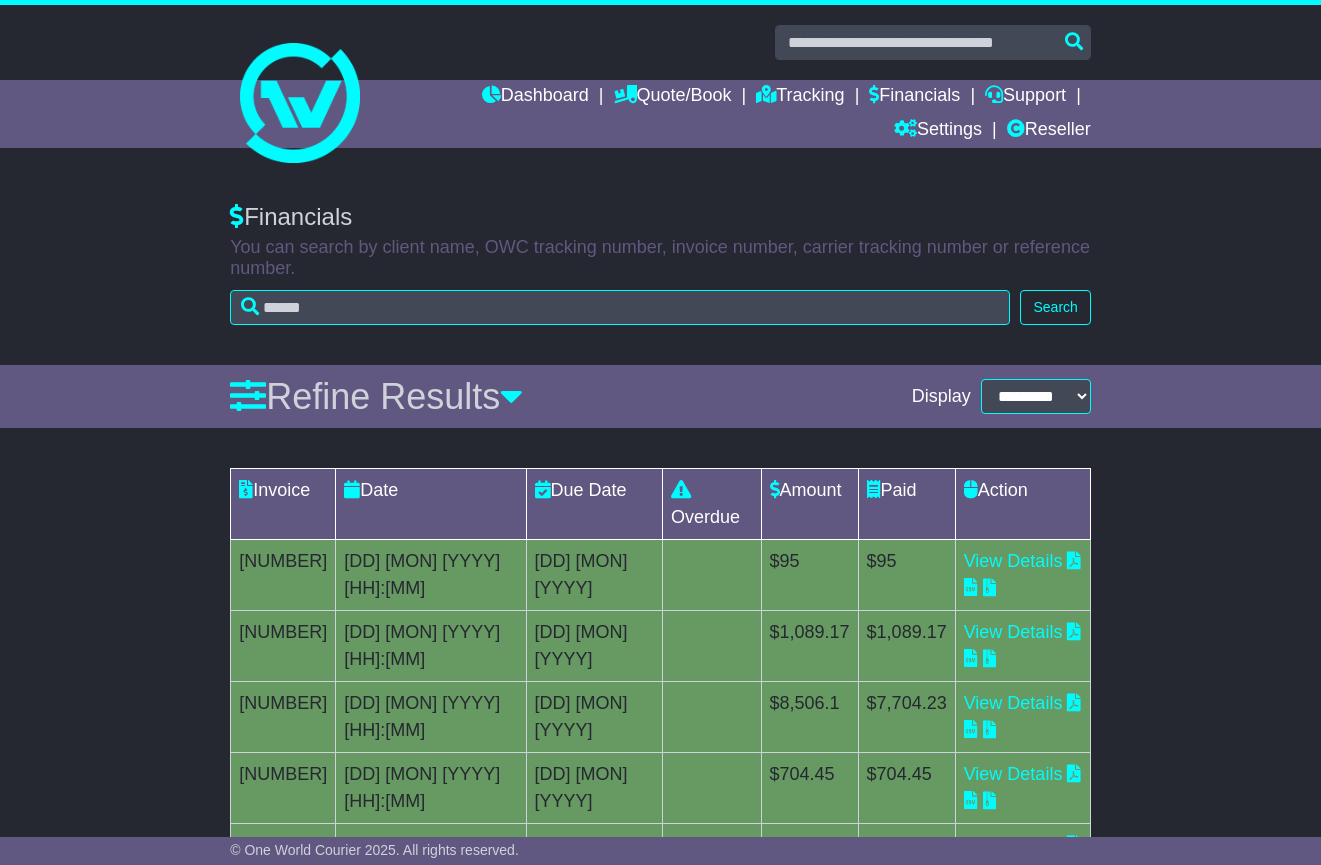 scroll, scrollTop: 399, scrollLeft: 0, axis: vertical 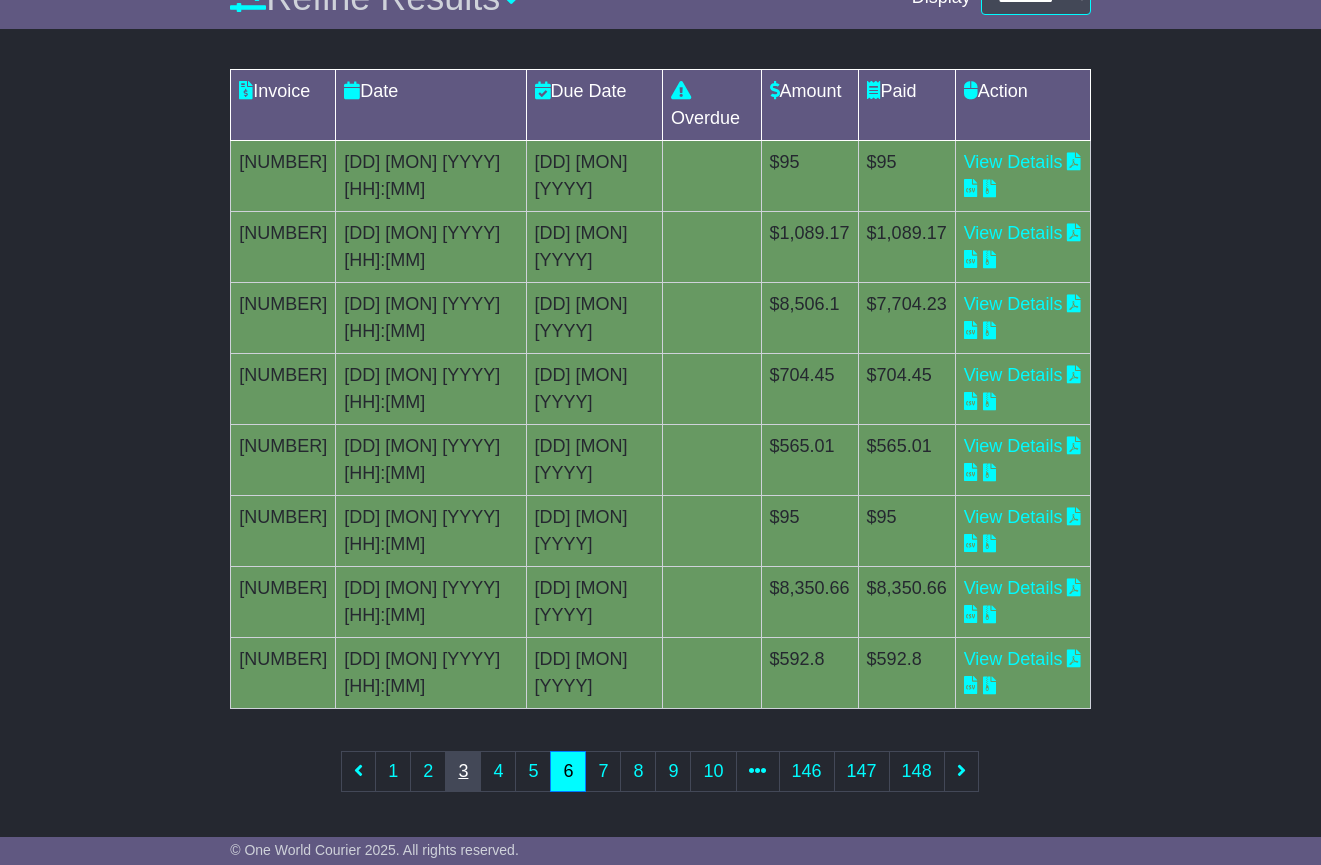 click on "3" at bounding box center [463, 771] 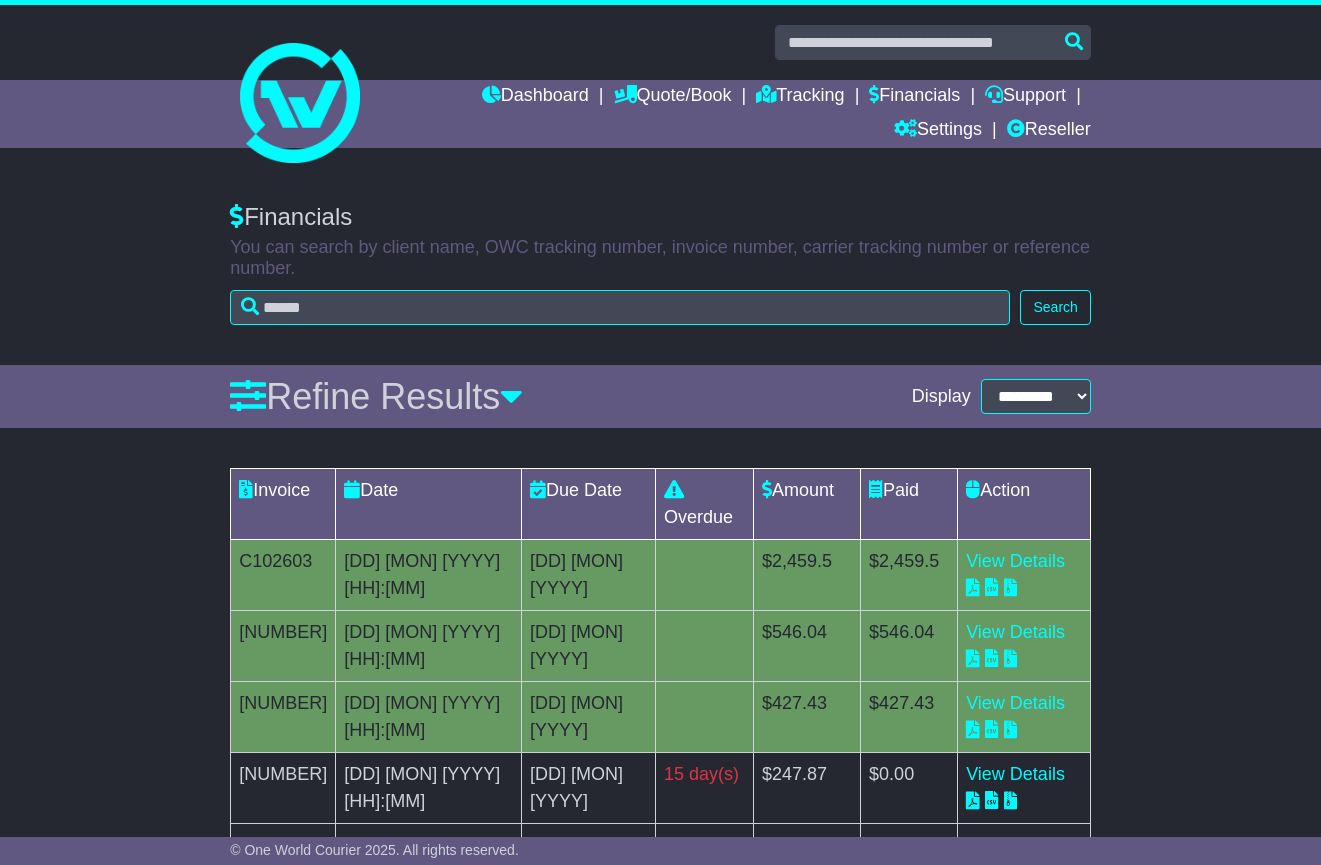 scroll, scrollTop: 399, scrollLeft: 0, axis: vertical 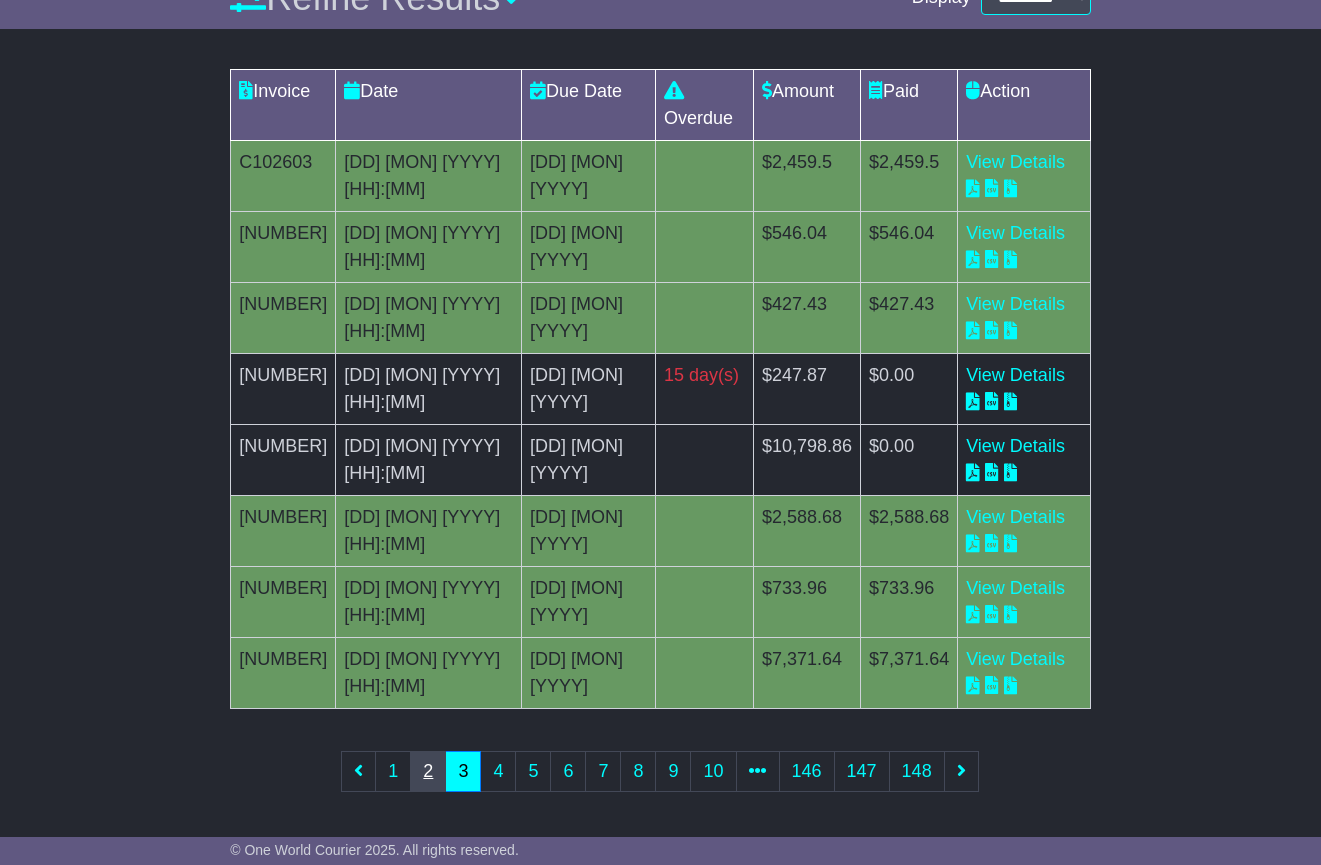 click on "2" at bounding box center [428, 771] 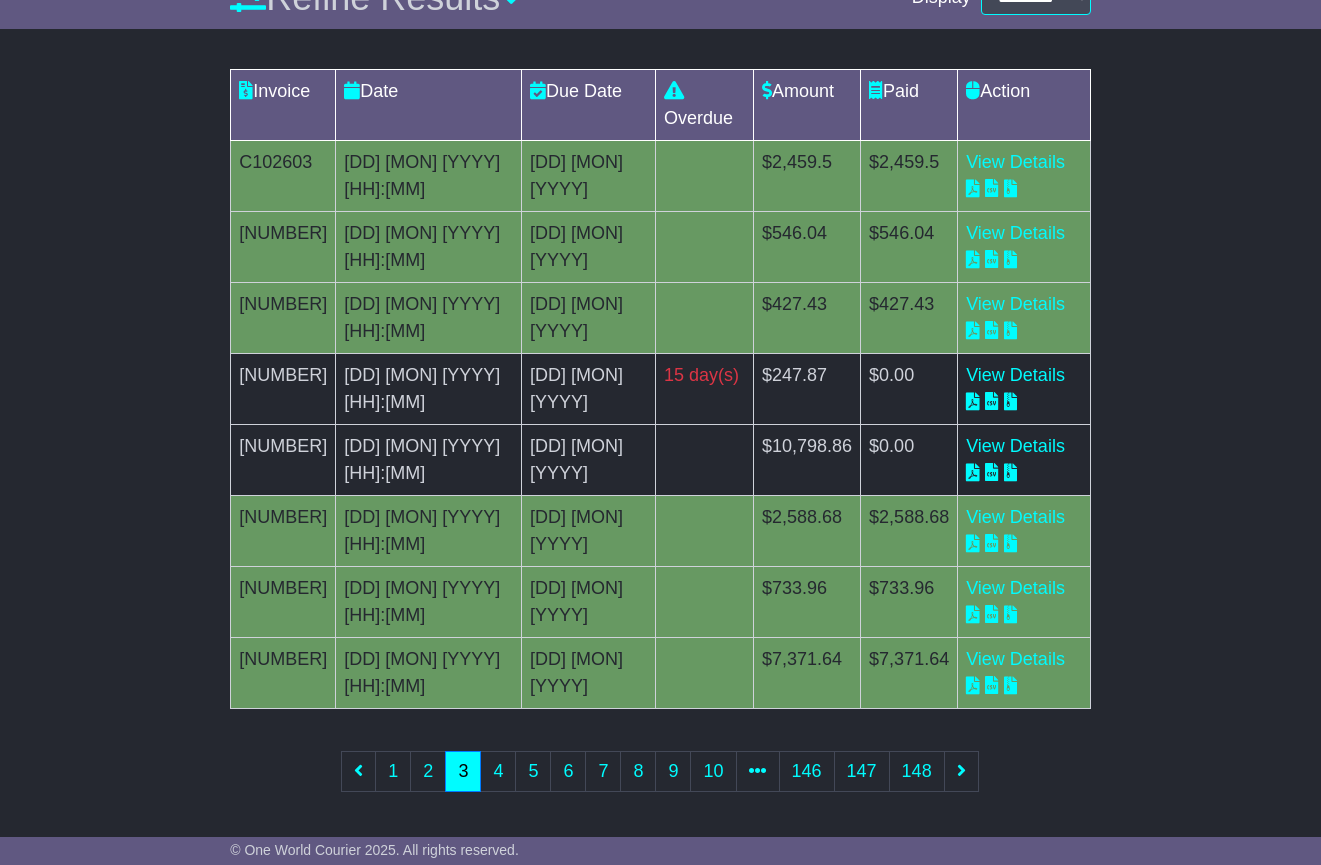 scroll, scrollTop: 0, scrollLeft: 0, axis: both 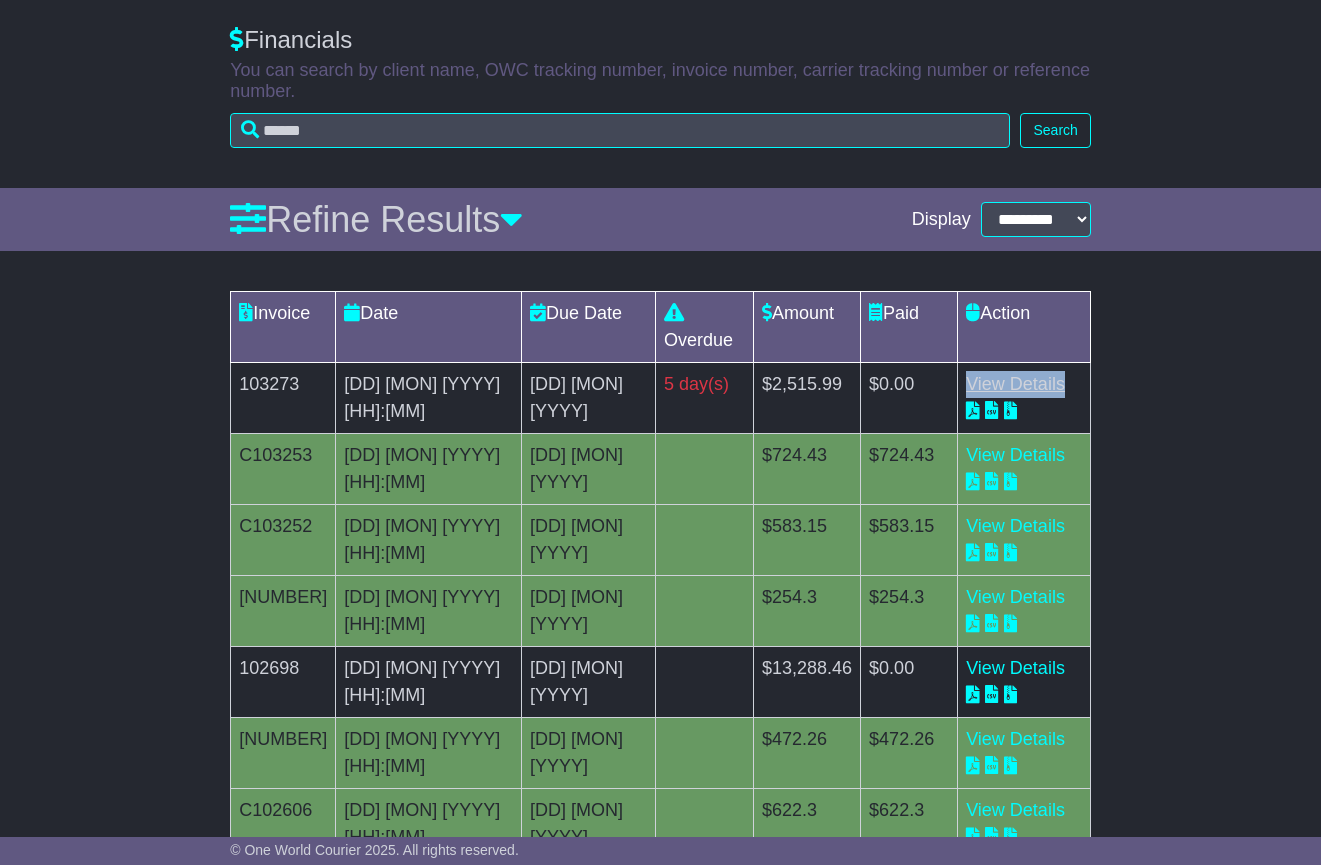 click on "View Details" at bounding box center [1015, 384] 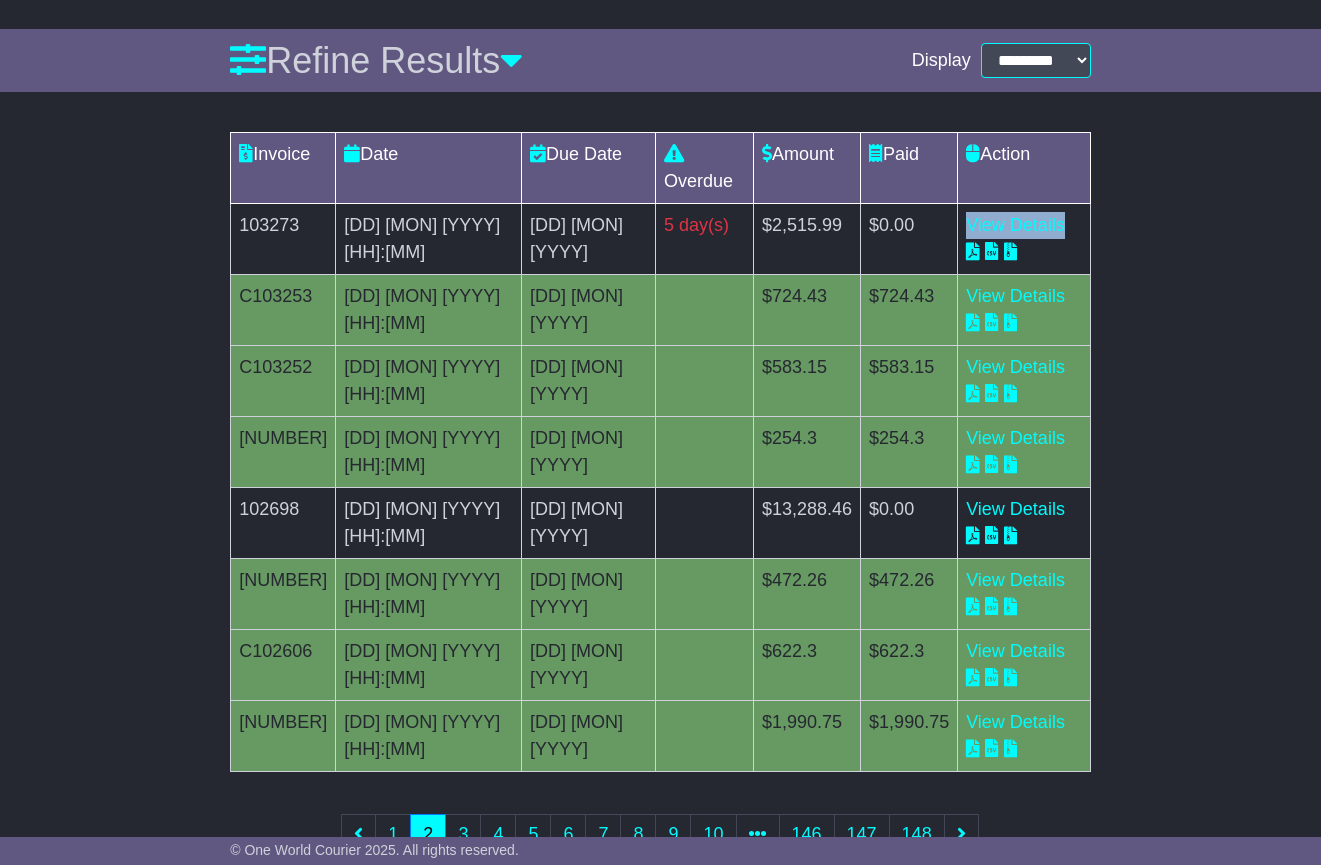 scroll, scrollTop: 399, scrollLeft: 0, axis: vertical 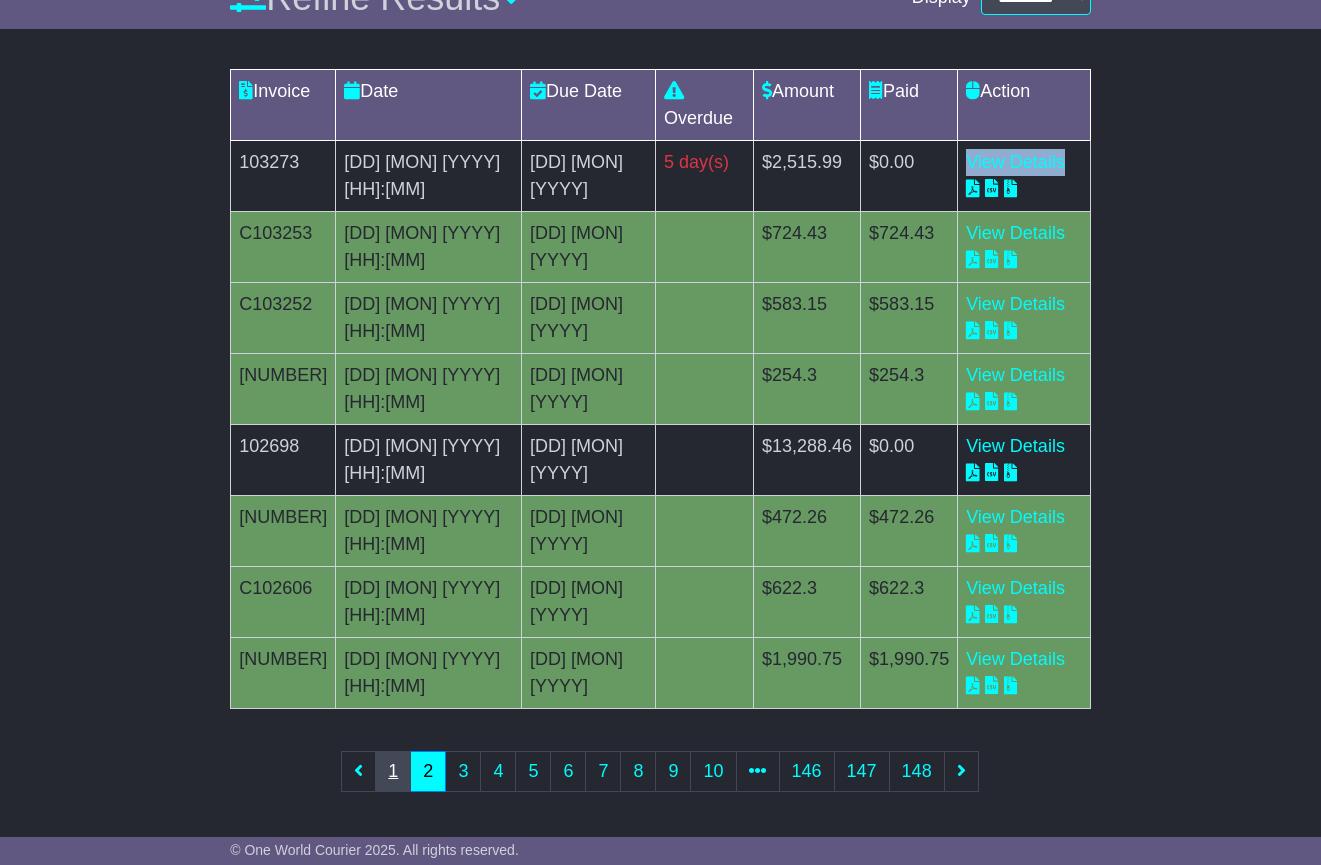 click on "1" at bounding box center [393, 771] 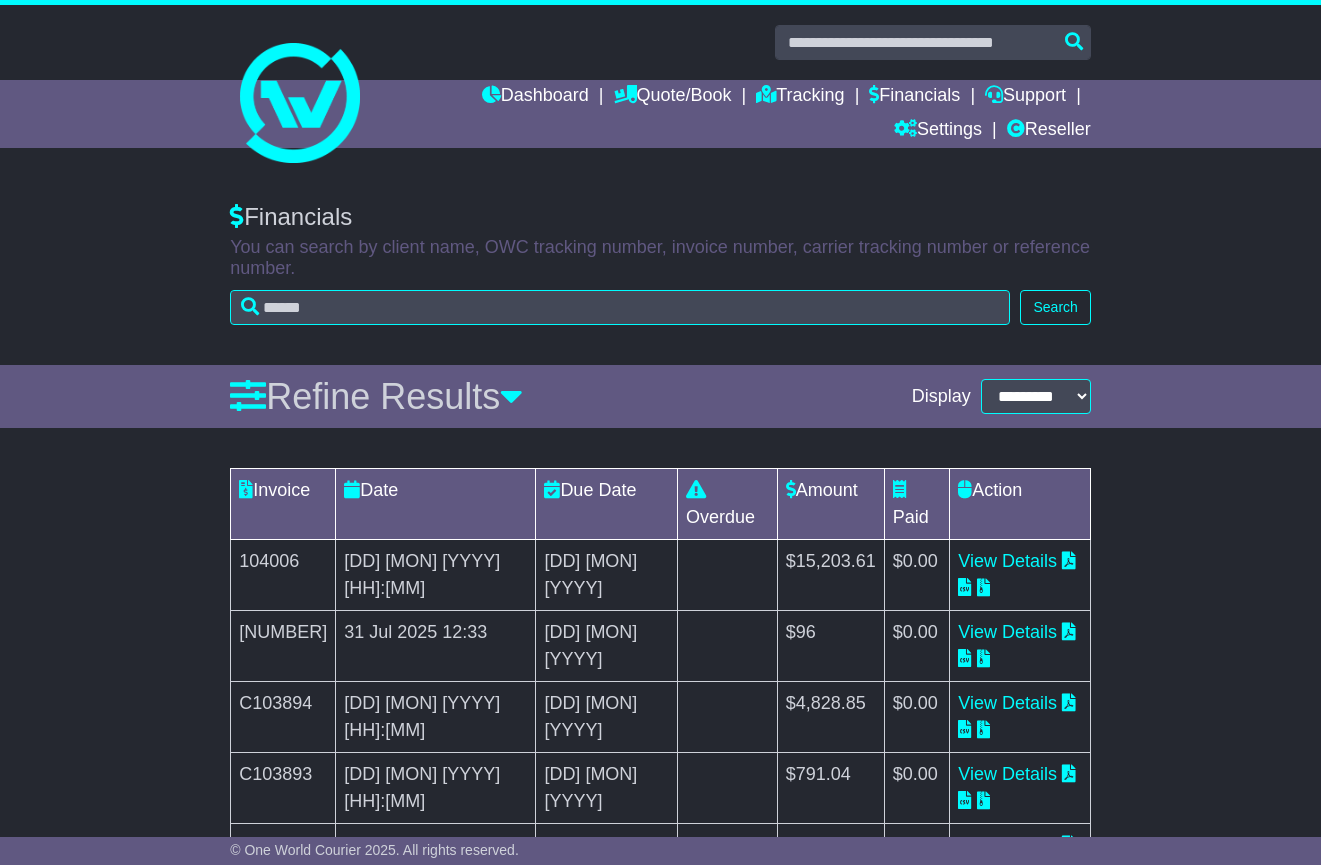 scroll, scrollTop: 156, scrollLeft: 0, axis: vertical 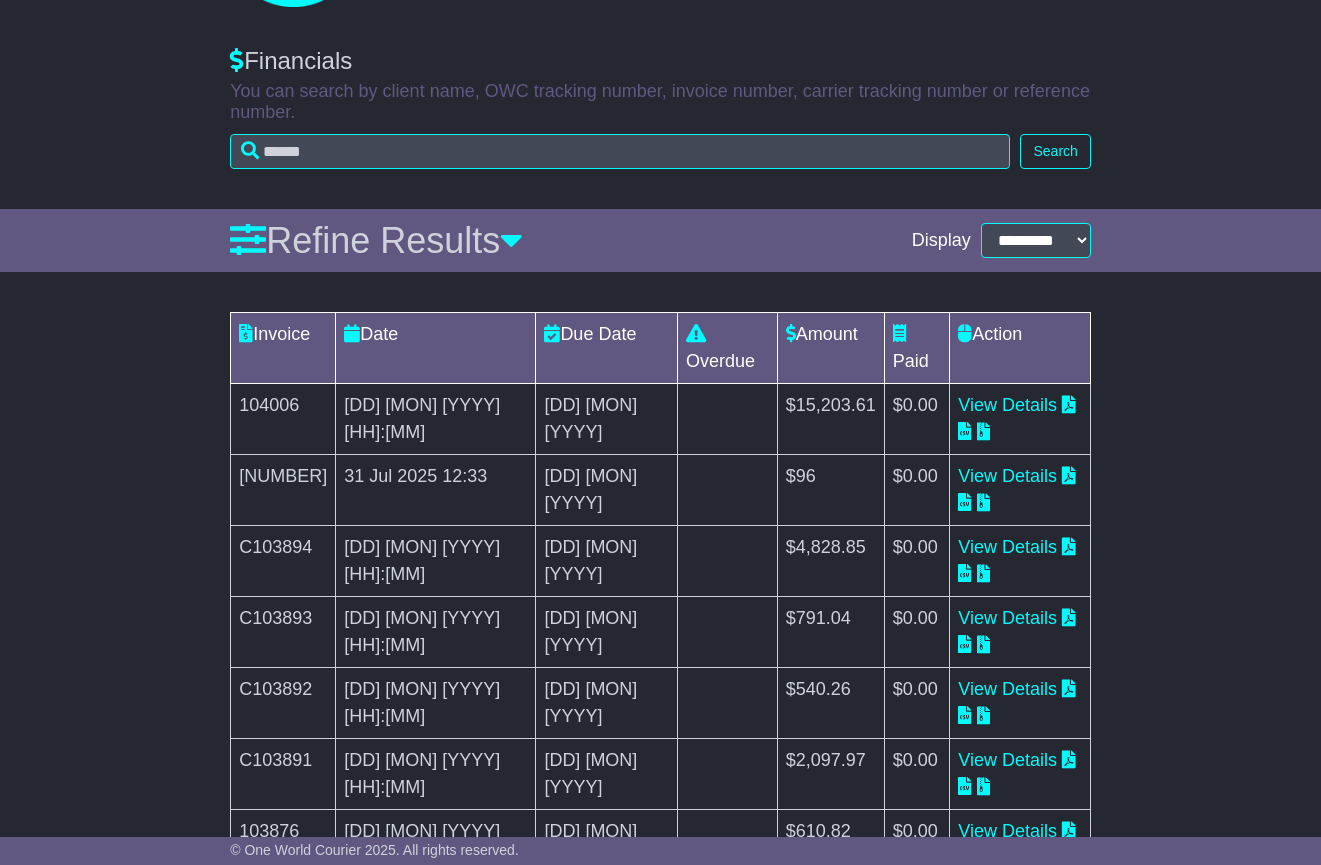 click on "103318" at bounding box center [283, 916] 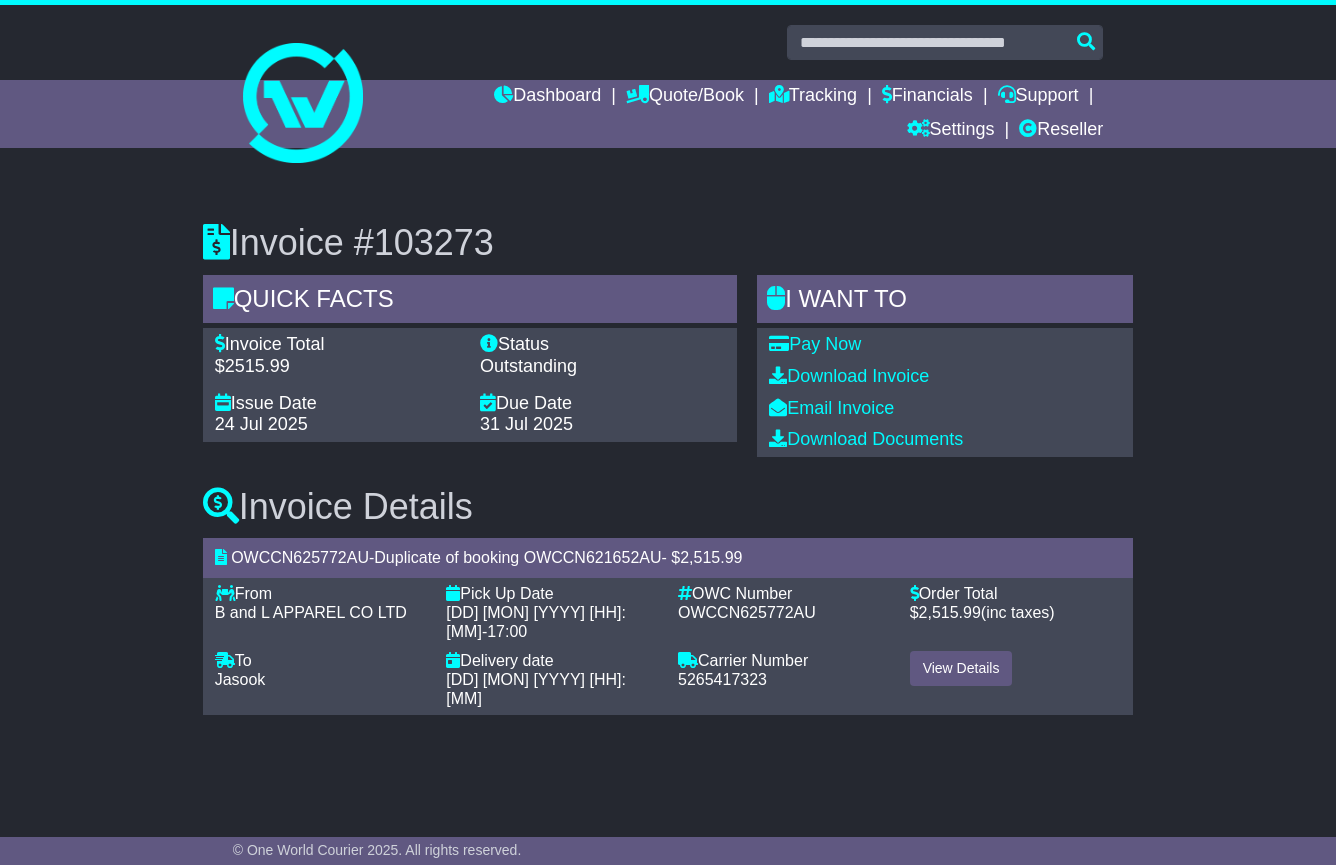 scroll, scrollTop: 0, scrollLeft: 0, axis: both 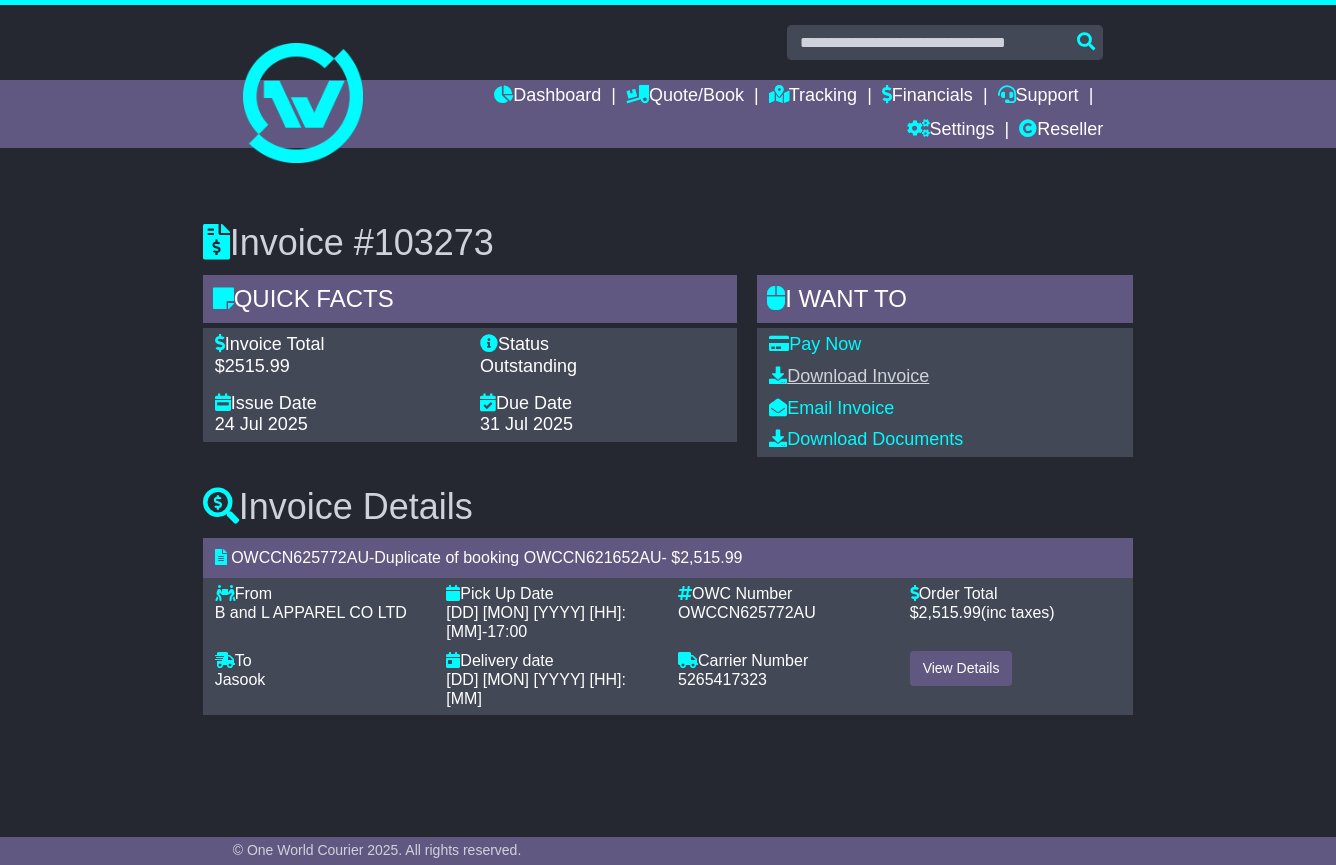 click on "Download Invoice" at bounding box center [849, 376] 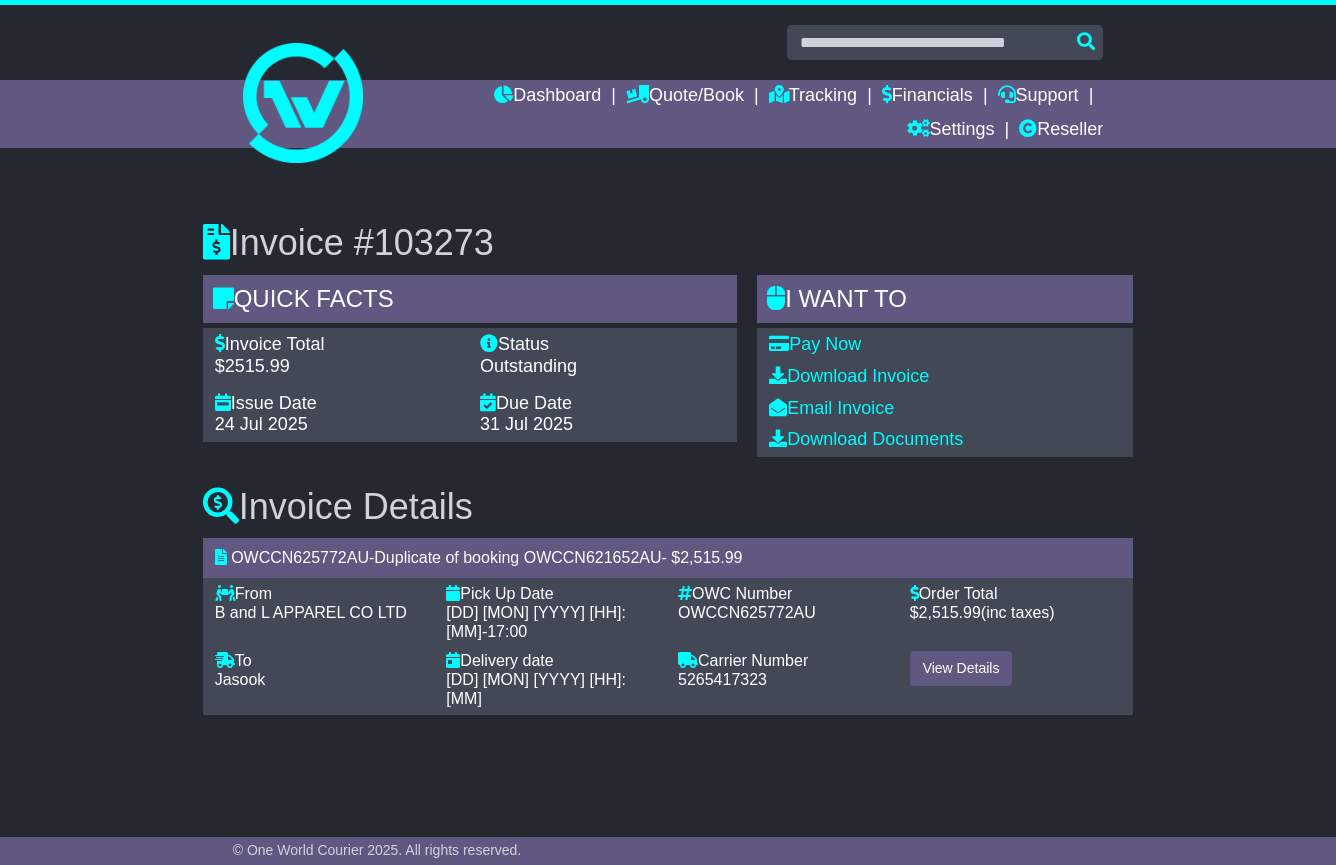 click at bounding box center (668, 94) 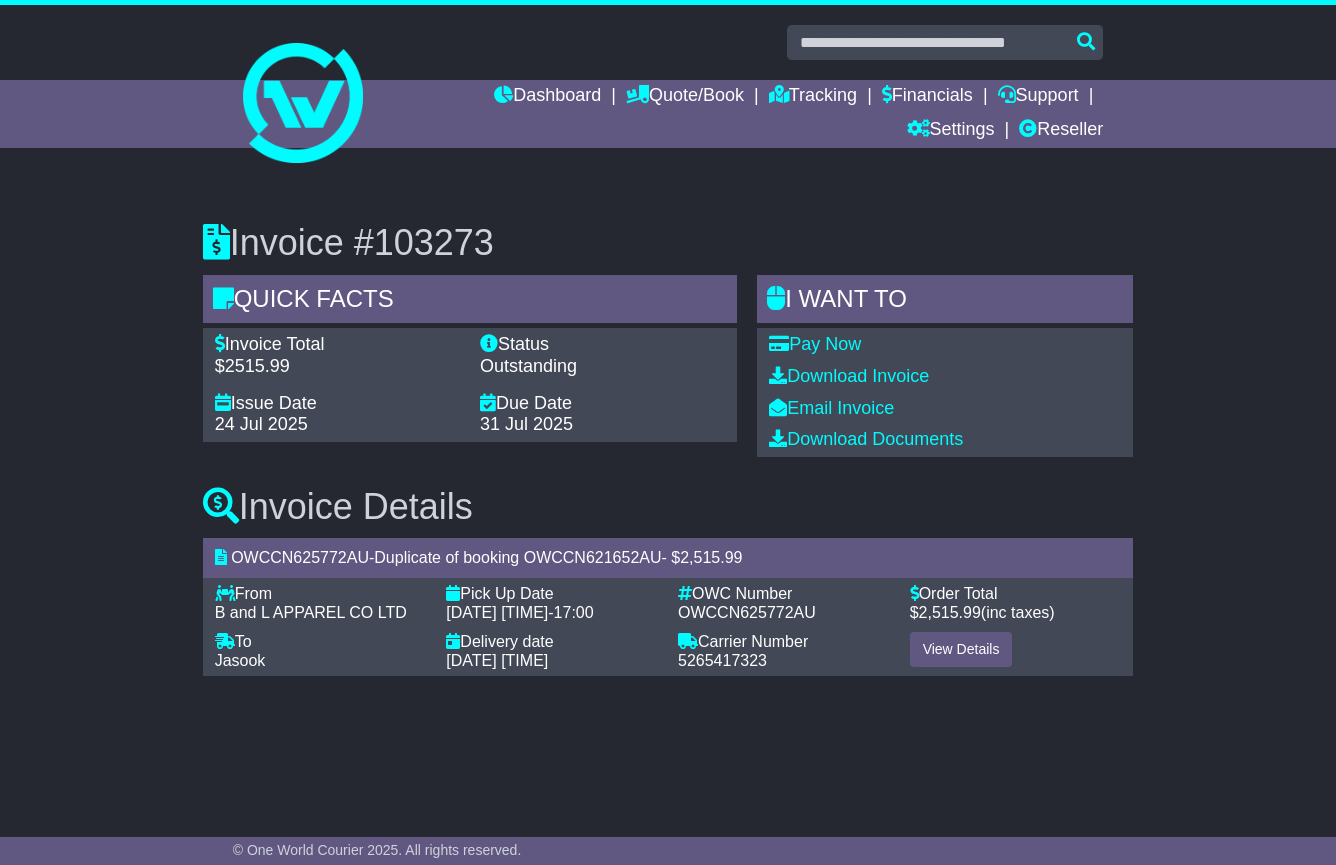 scroll, scrollTop: 0, scrollLeft: 0, axis: both 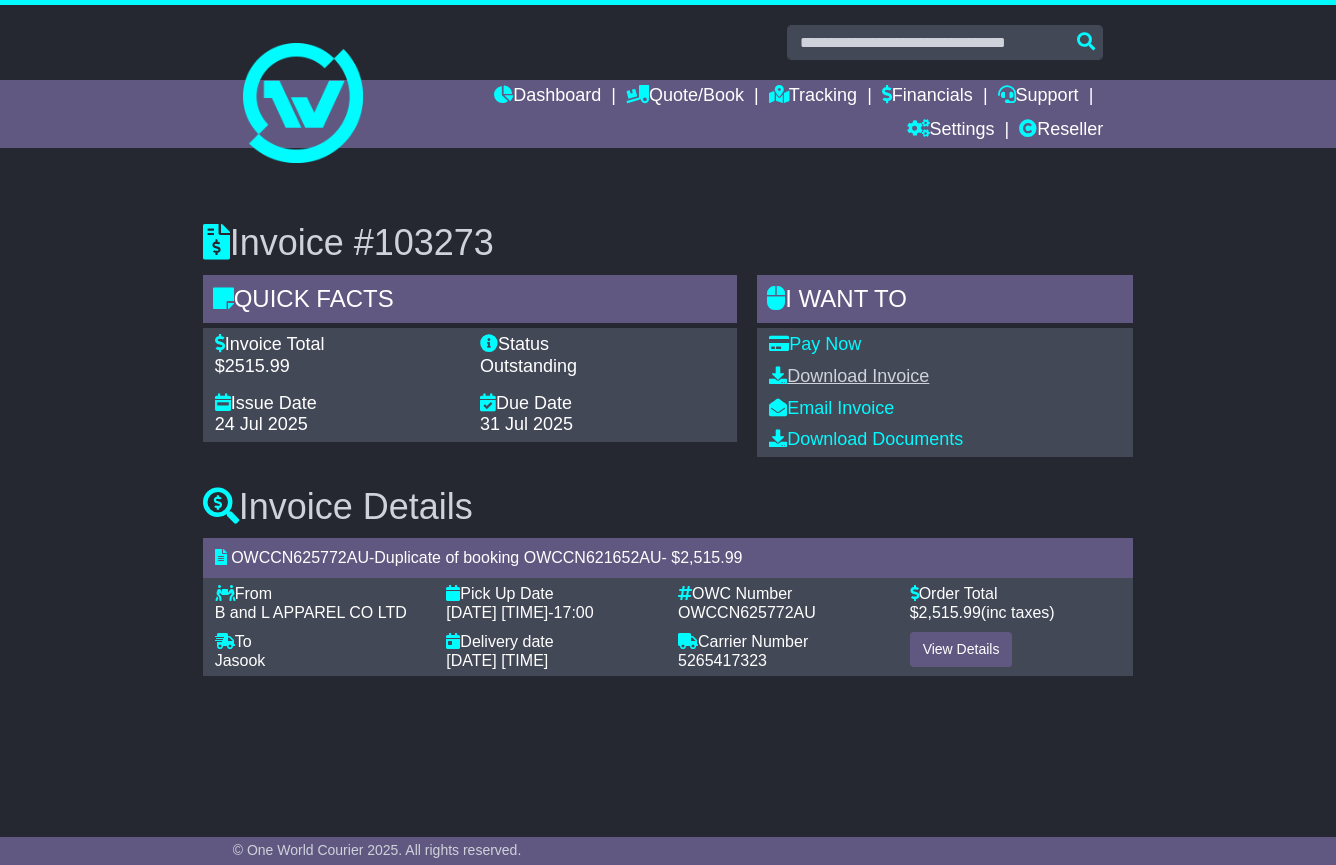 click on "Download Invoice" at bounding box center [849, 376] 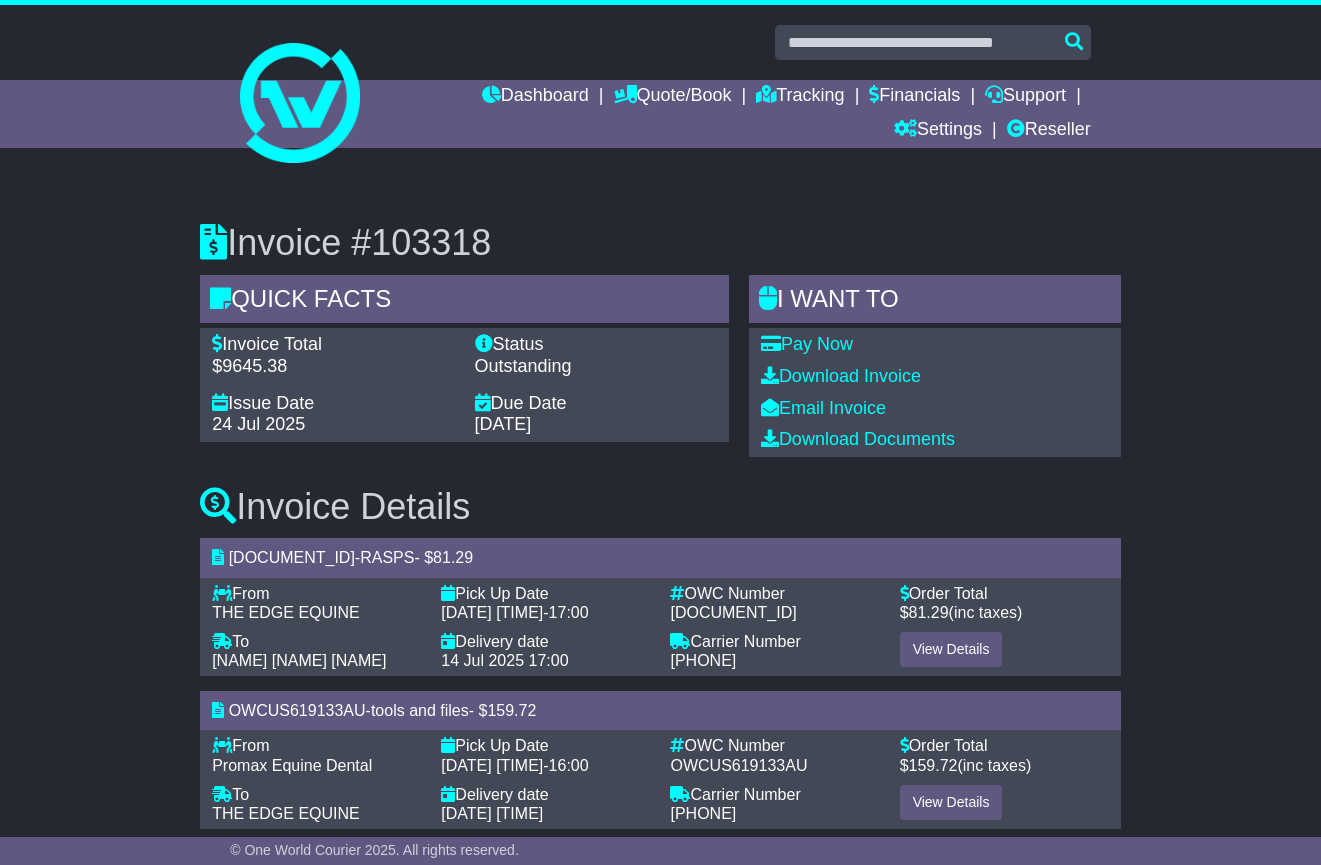 scroll, scrollTop: 0, scrollLeft: 0, axis: both 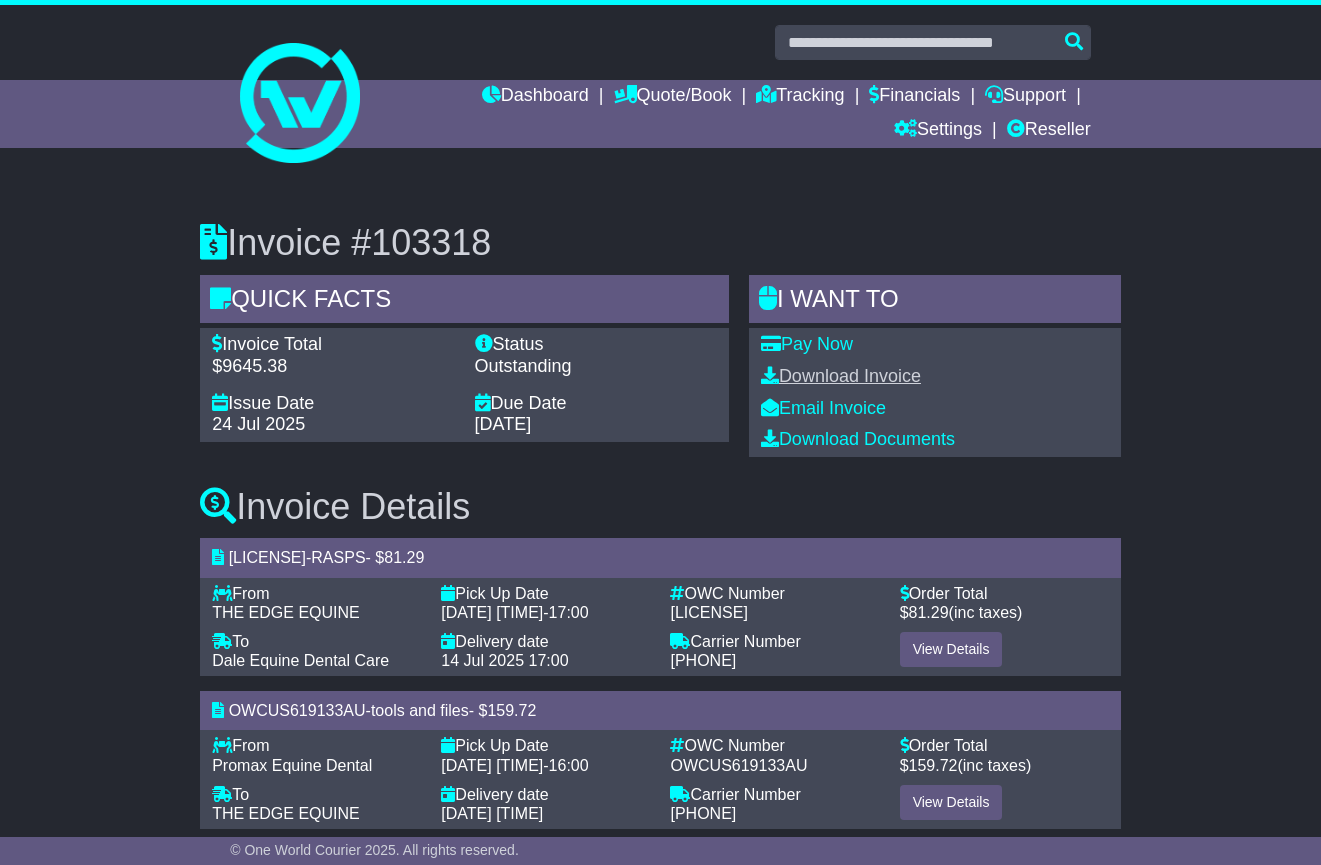 click on "Download Invoice" at bounding box center [841, 376] 